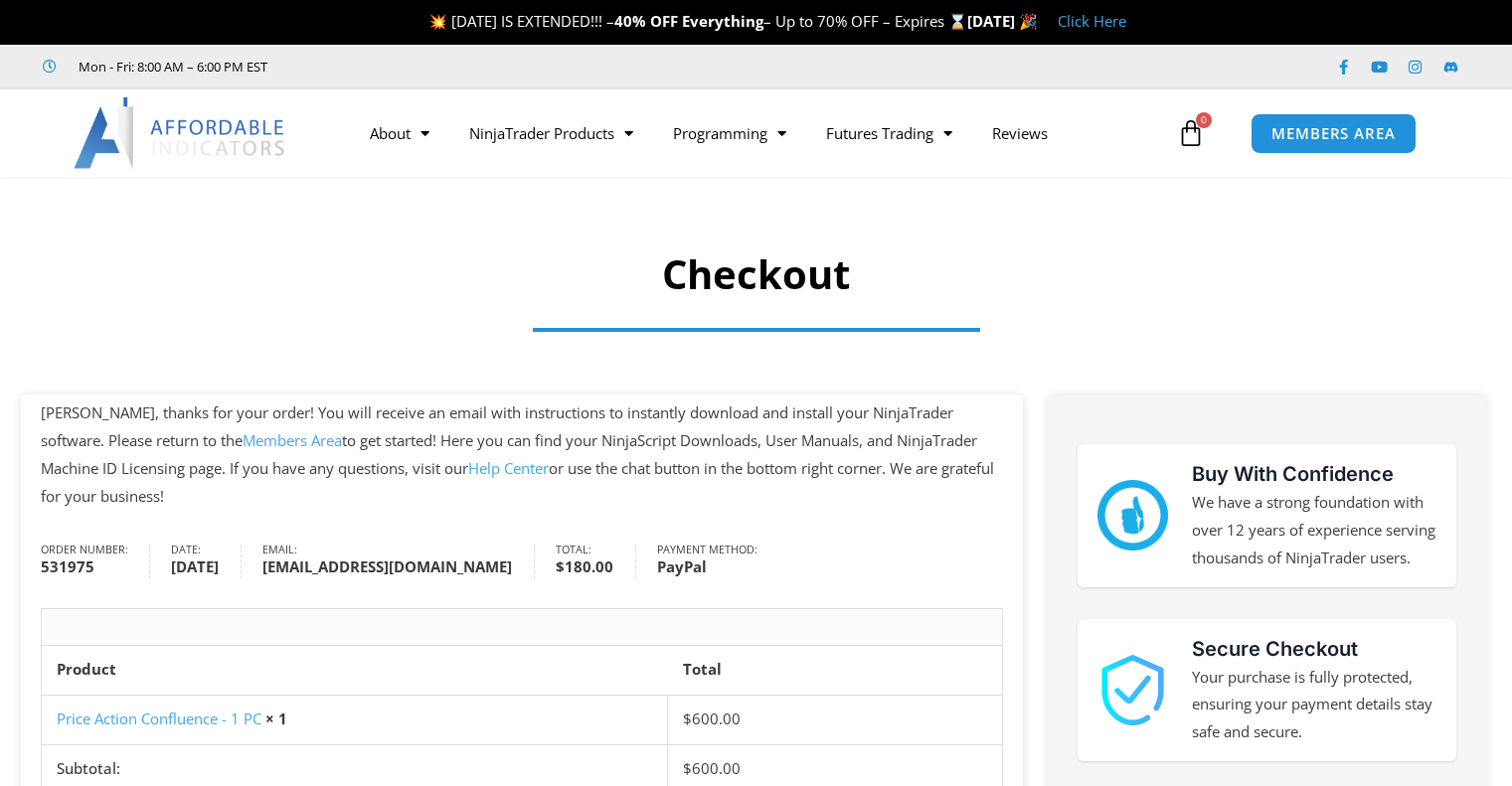 scroll, scrollTop: 0, scrollLeft: 0, axis: both 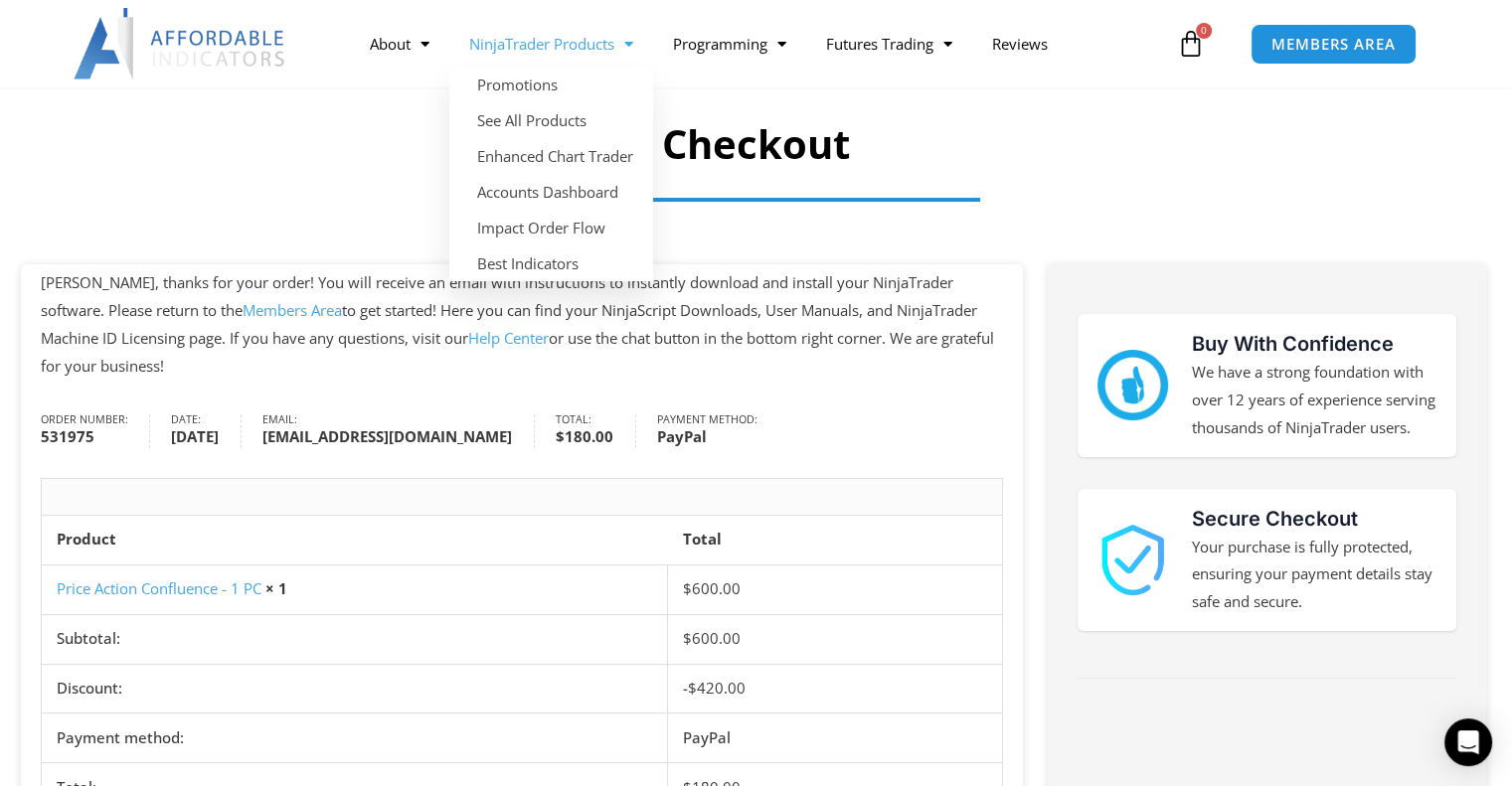 click on "NinjaTrader Products" 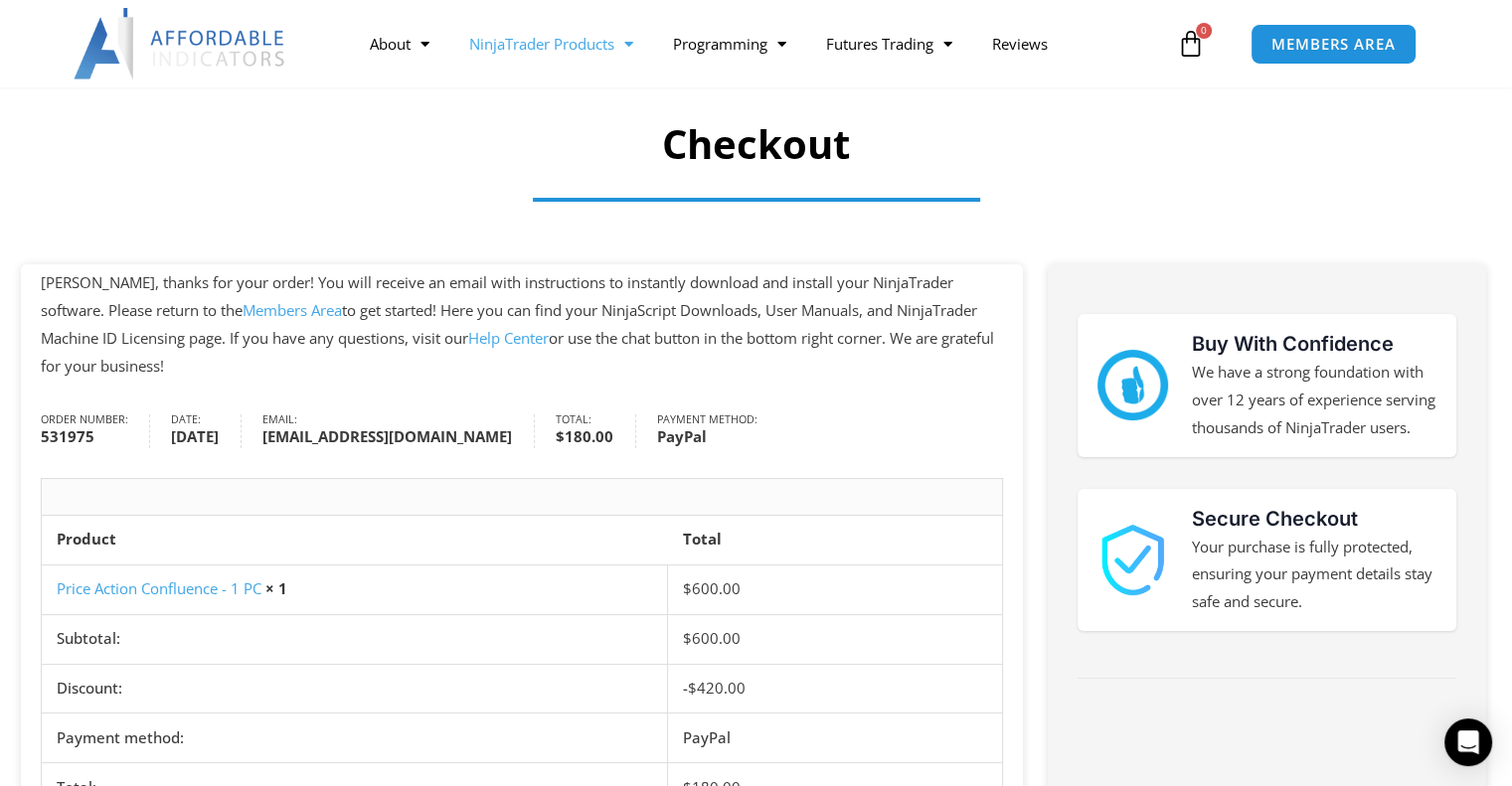click on "NinjaTrader Products" 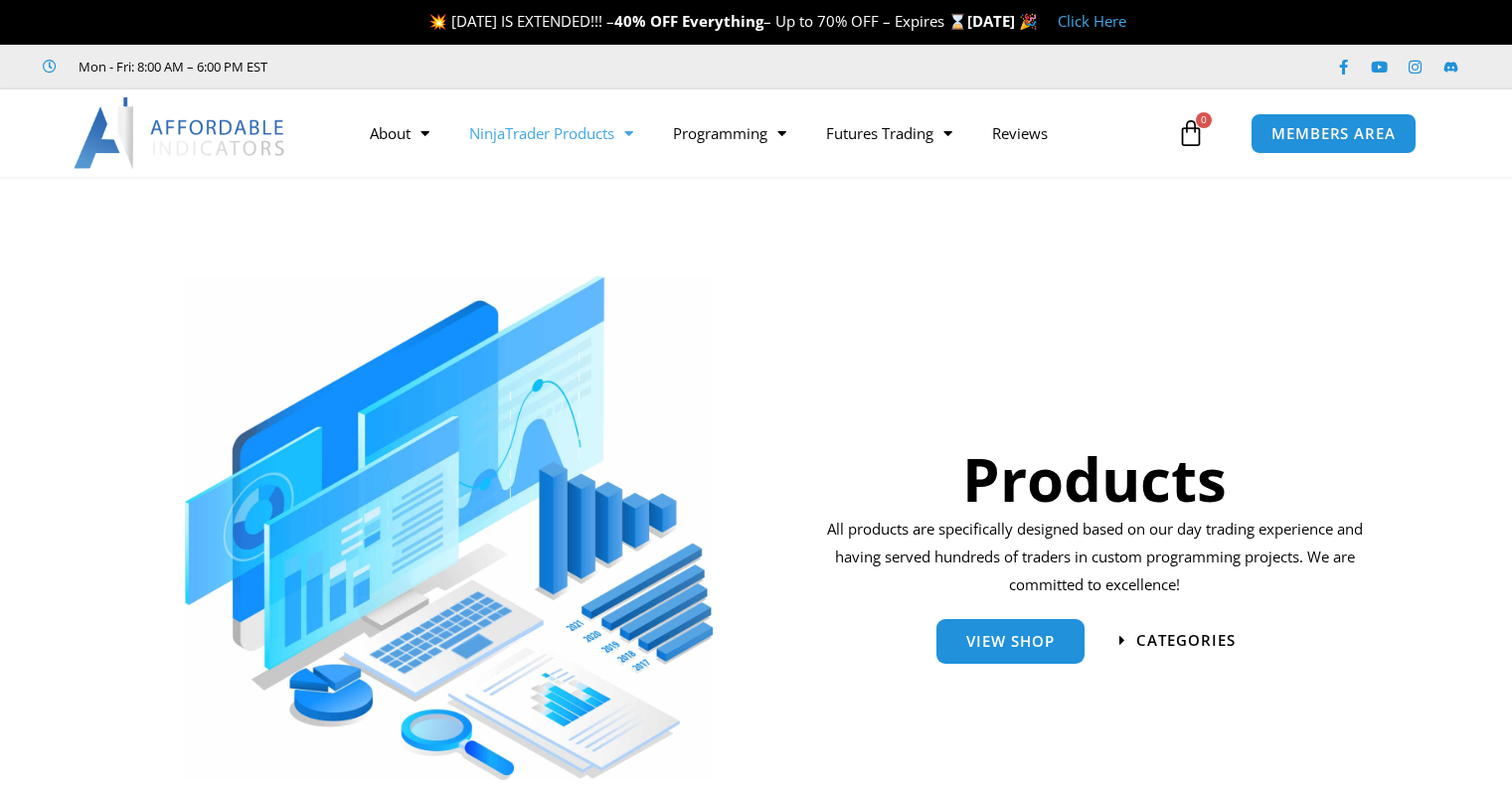 scroll, scrollTop: 0, scrollLeft: 0, axis: both 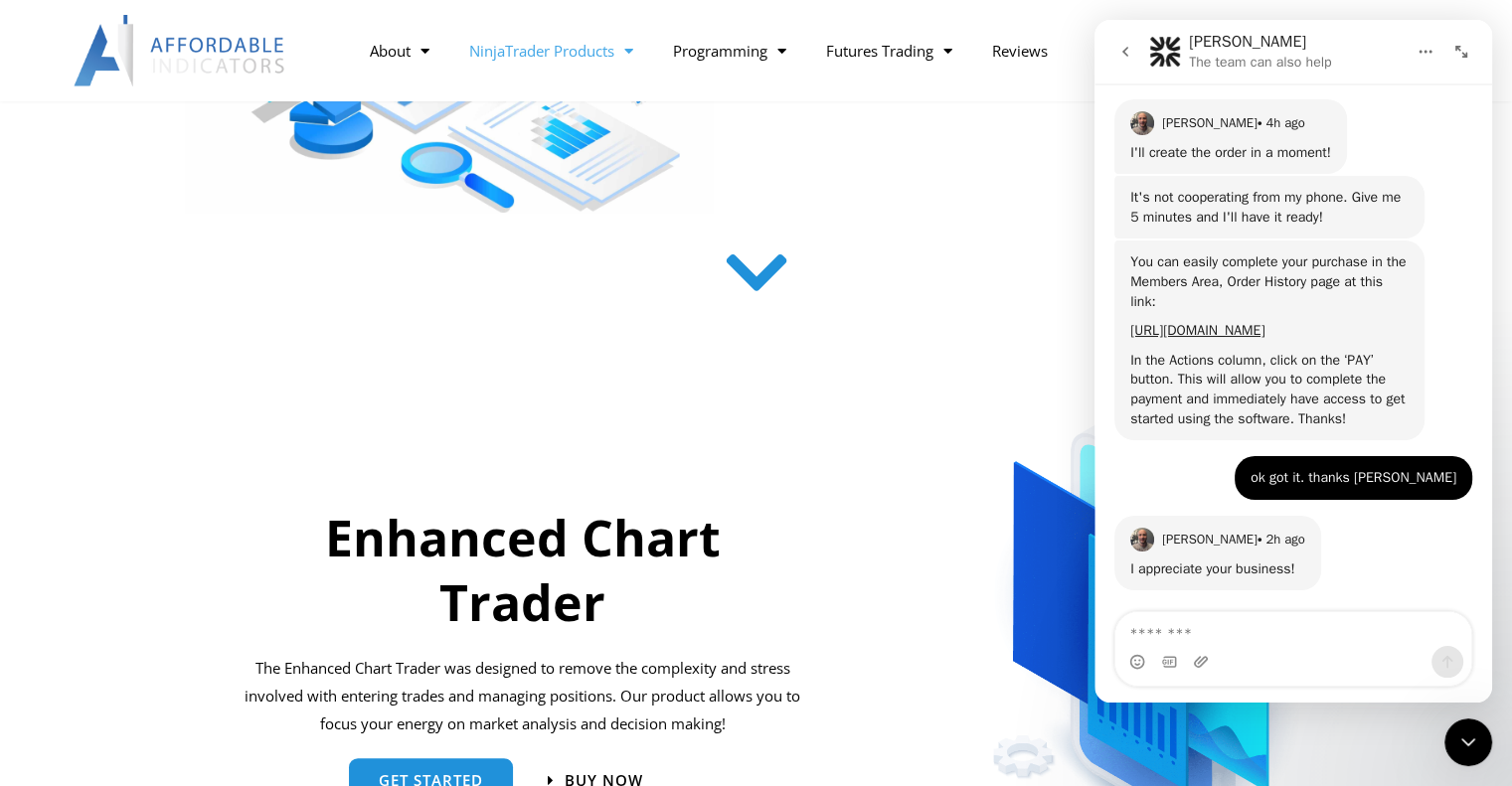click at bounding box center (1468, 742) 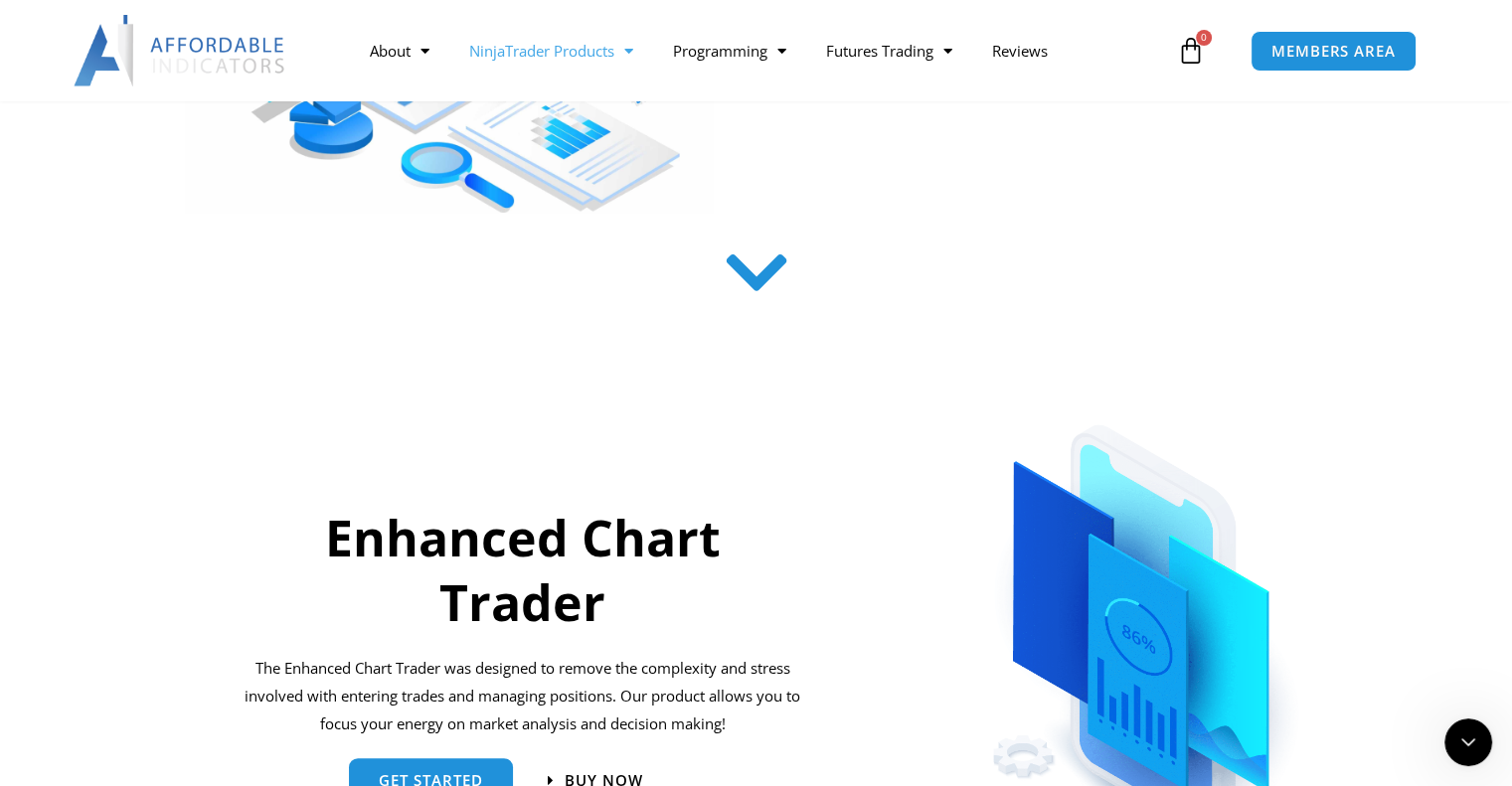 scroll, scrollTop: 0, scrollLeft: 0, axis: both 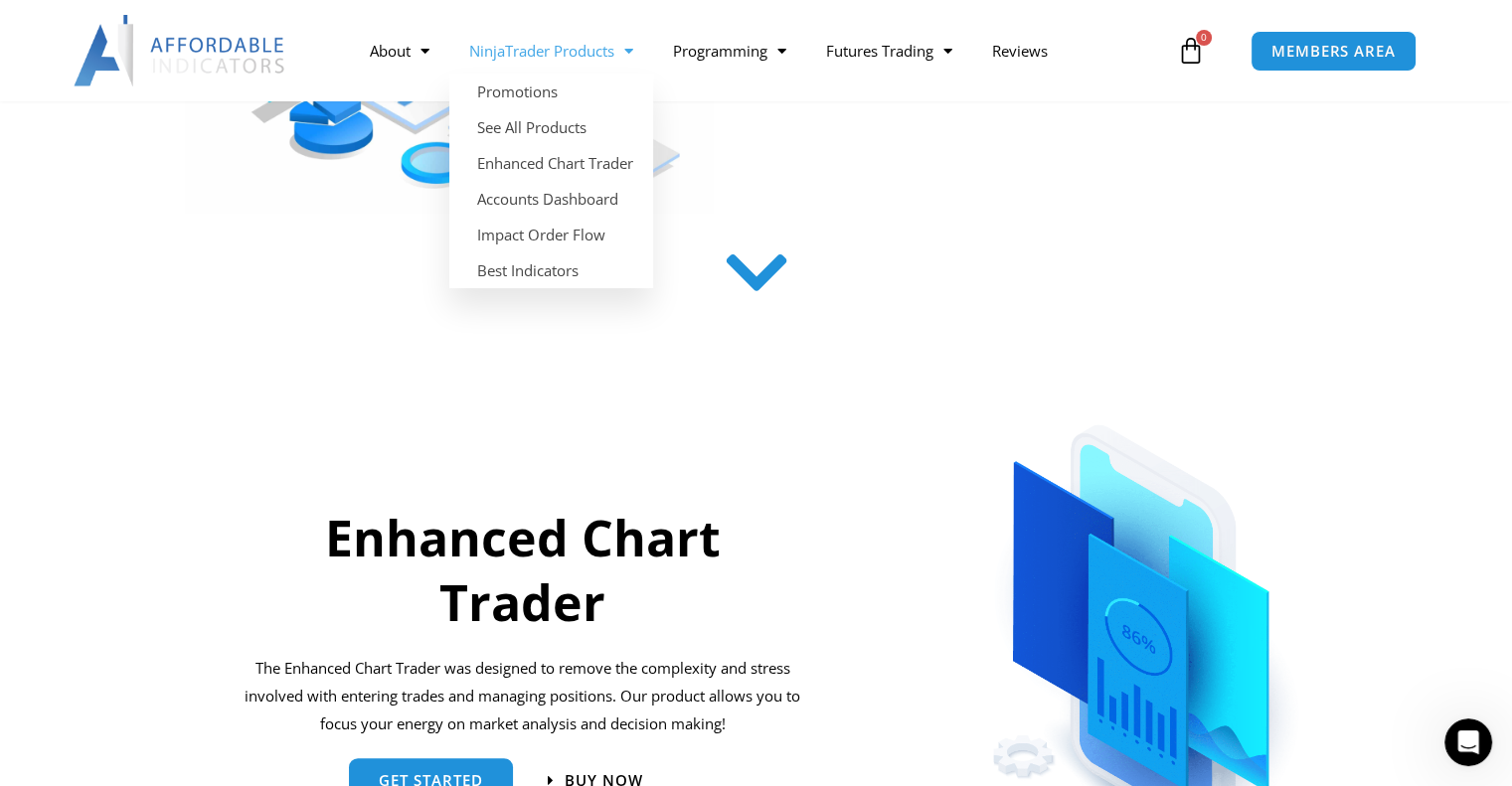click on "NinjaTrader Products" 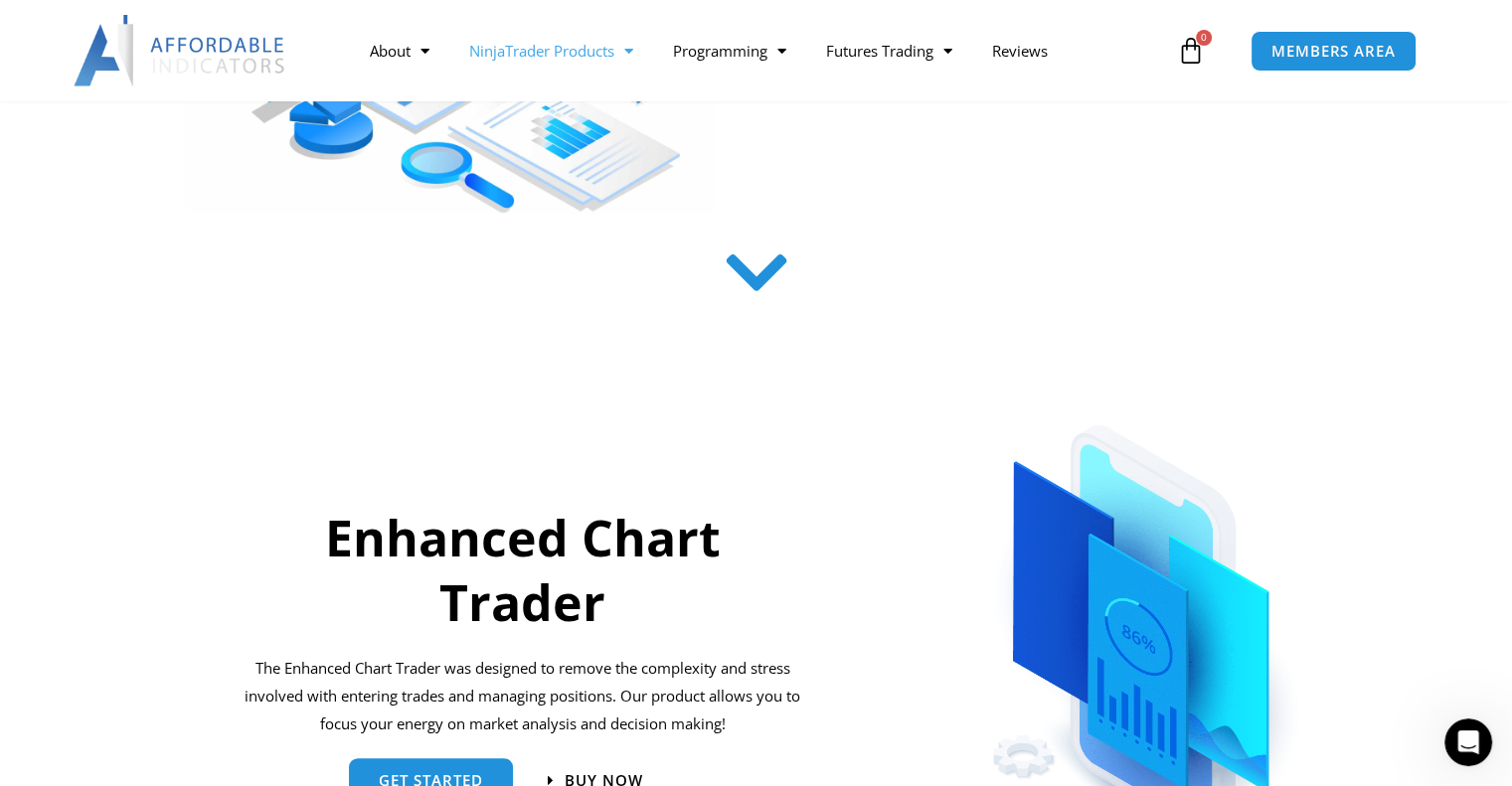 click on "NinjaTrader Products" 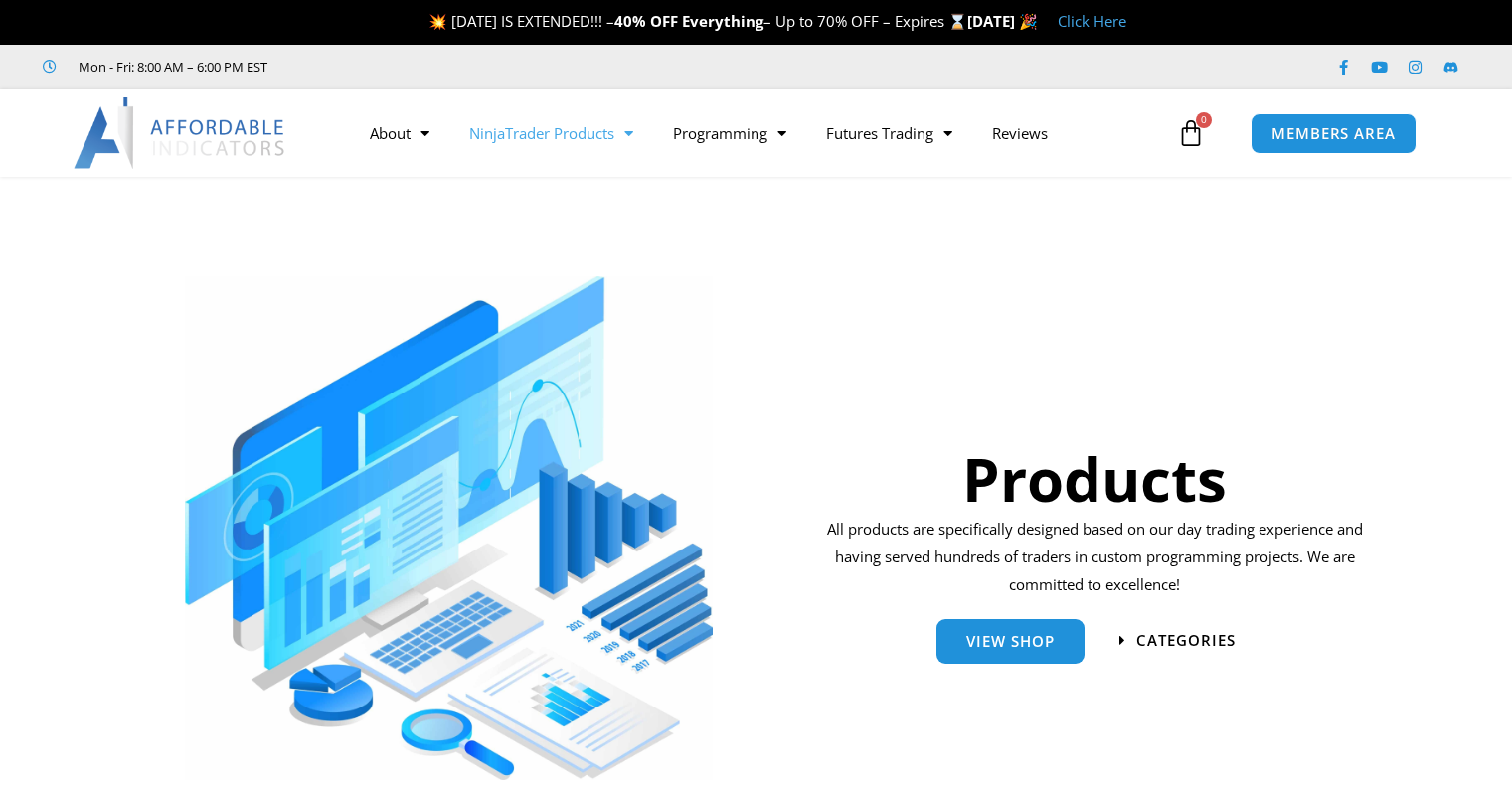 scroll, scrollTop: 0, scrollLeft: 0, axis: both 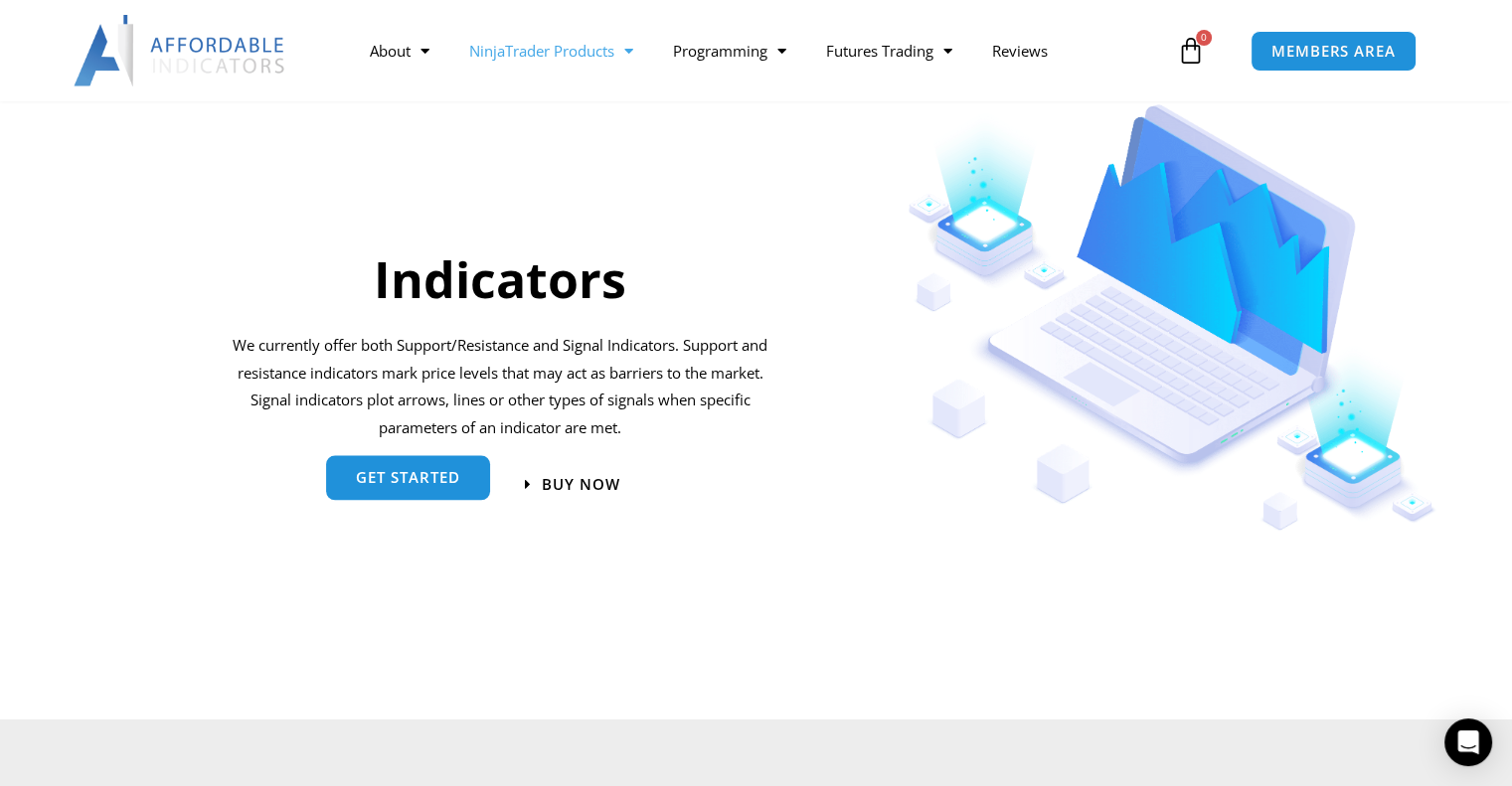 click on "get started" at bounding box center (408, 477) 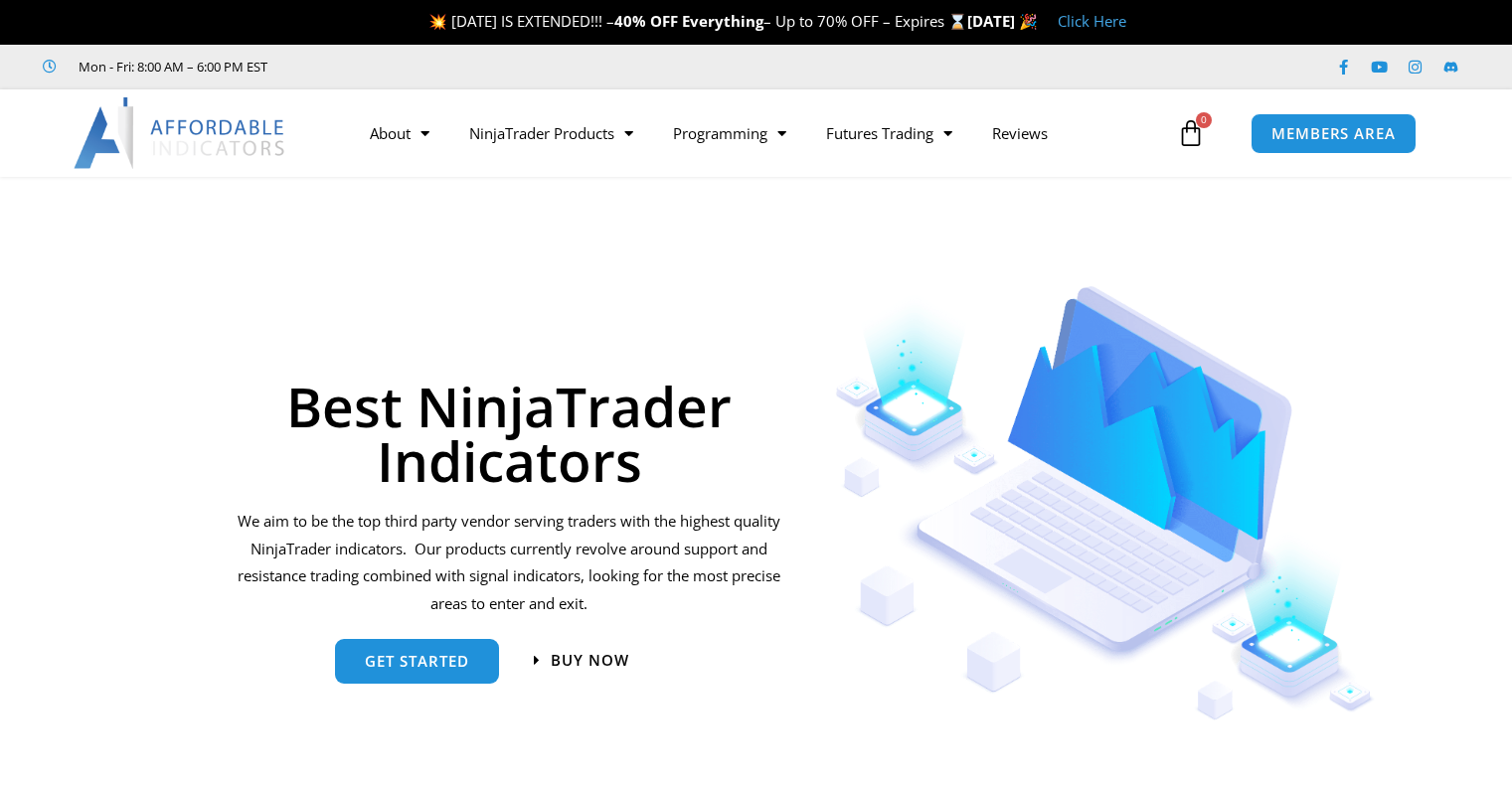 scroll, scrollTop: 0, scrollLeft: 0, axis: both 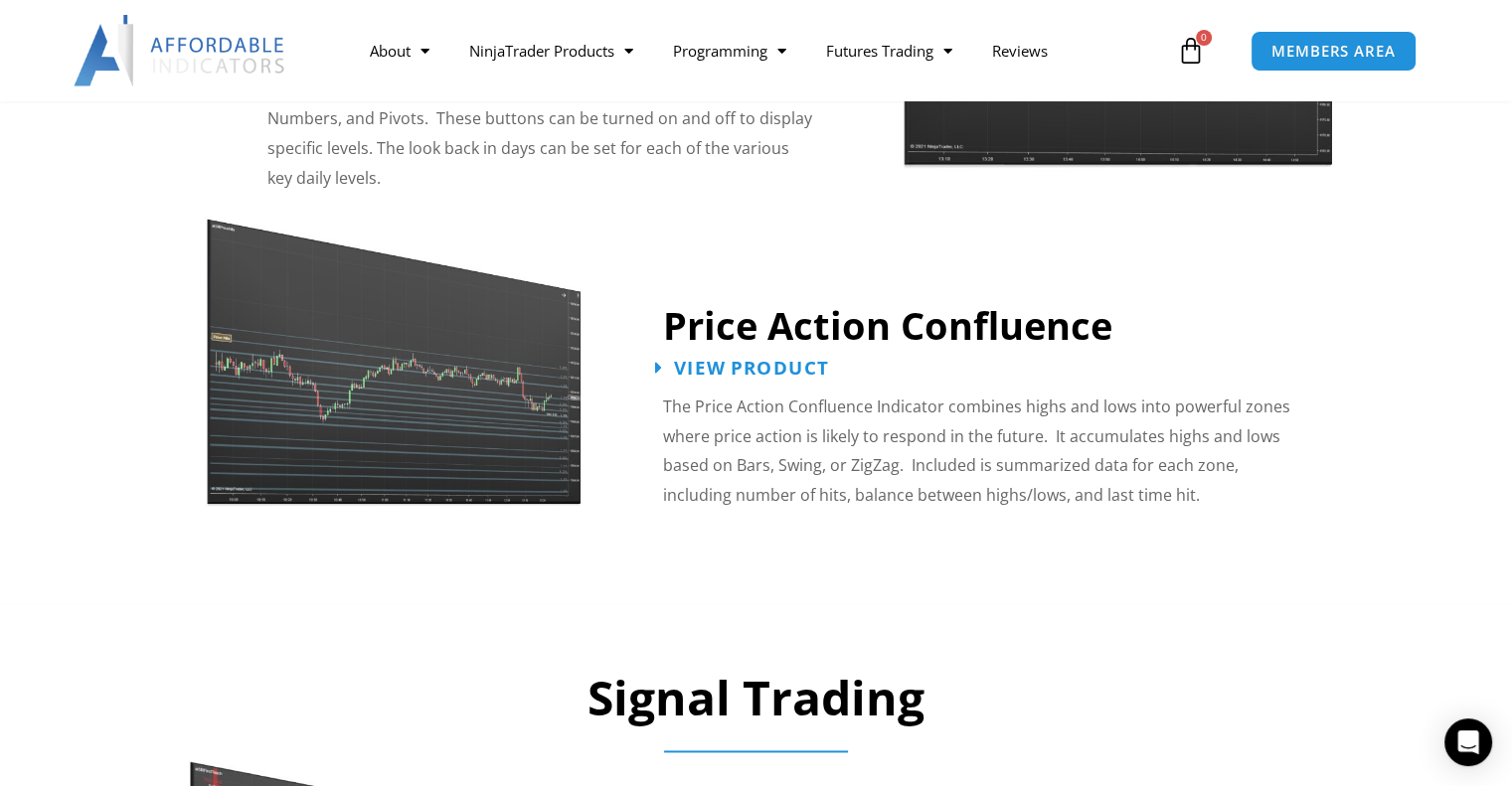 click on "View Product" at bounding box center [752, 367] 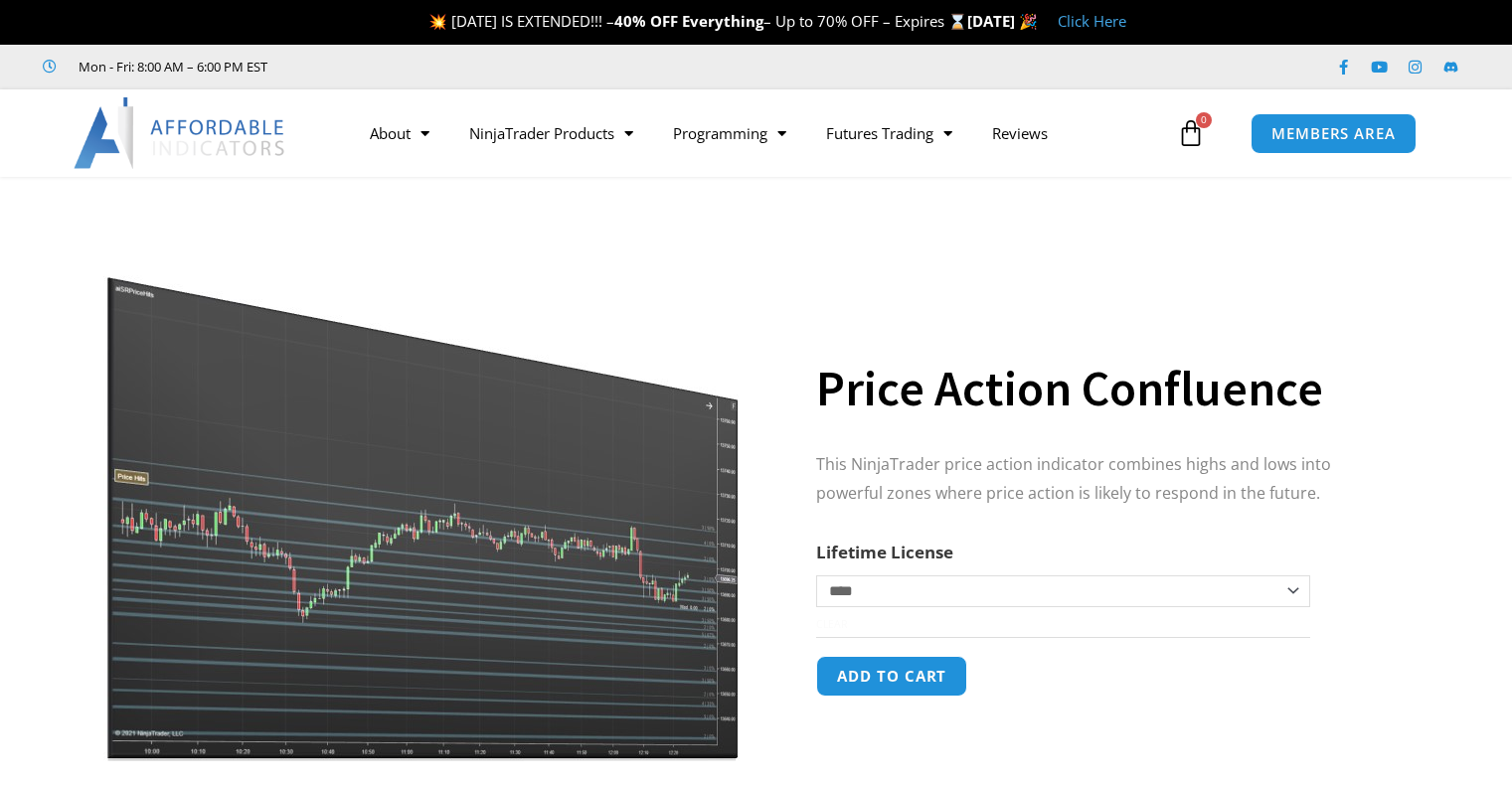 scroll, scrollTop: 0, scrollLeft: 0, axis: both 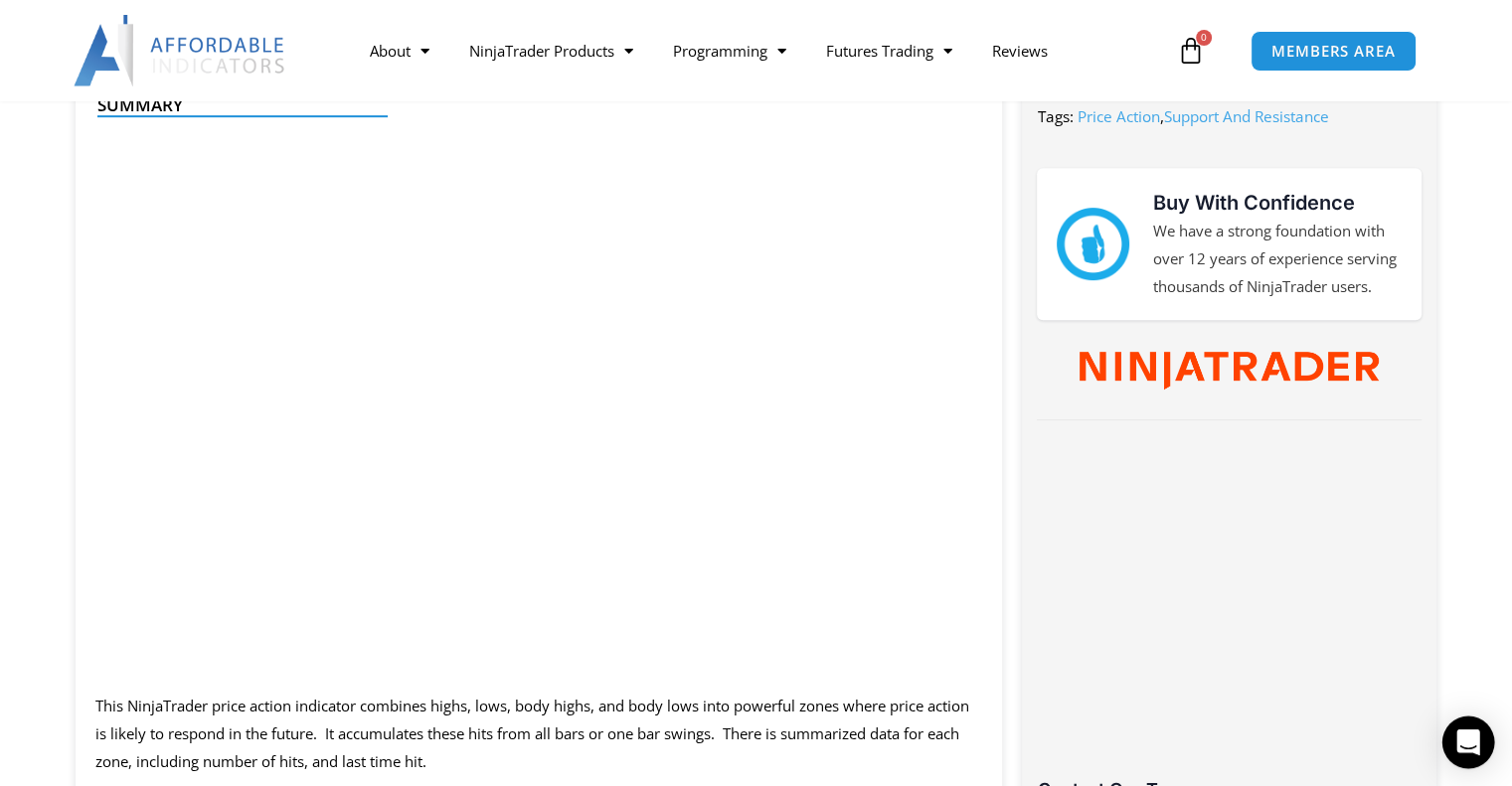 click 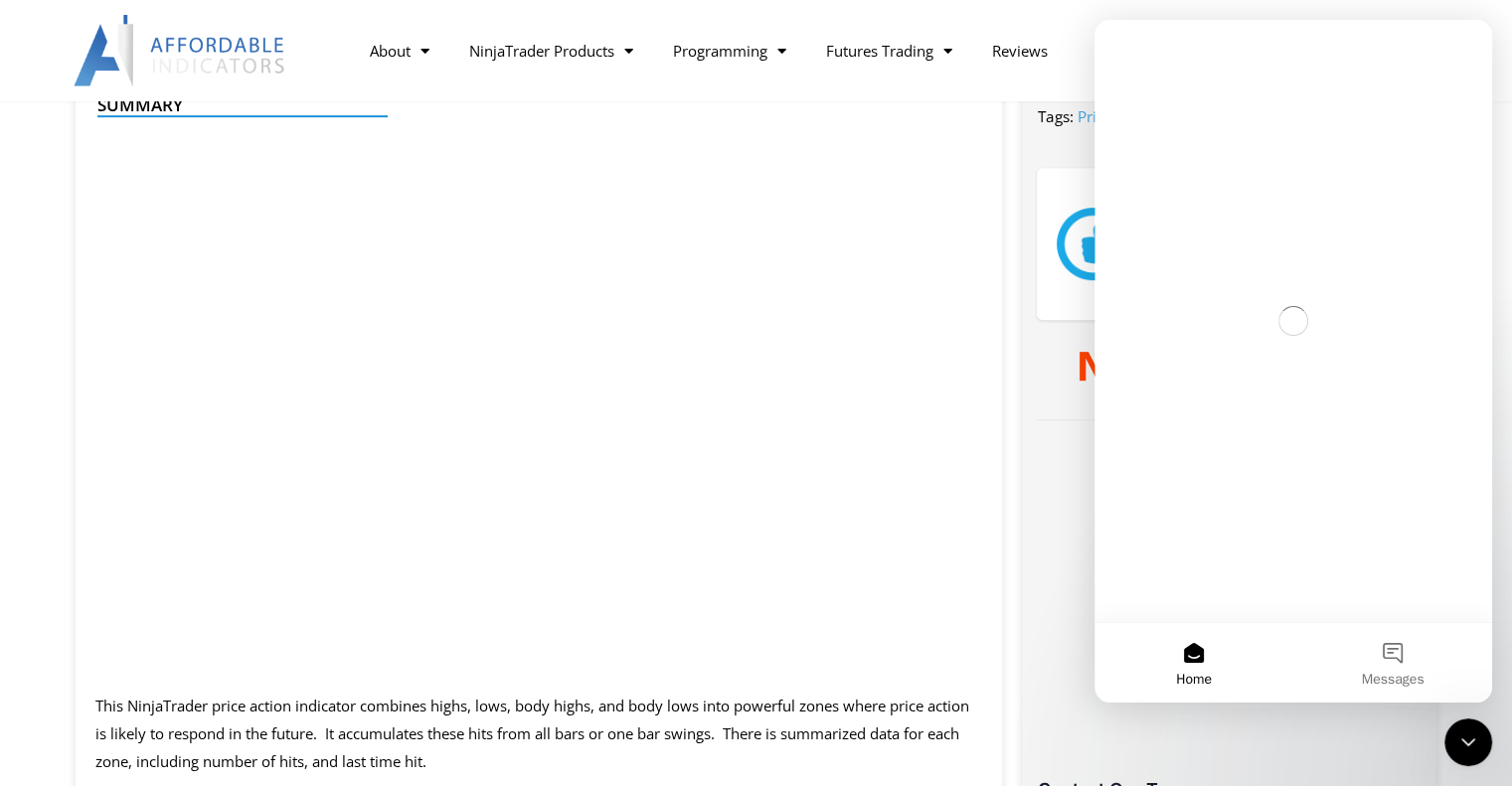 scroll, scrollTop: 0, scrollLeft: 0, axis: both 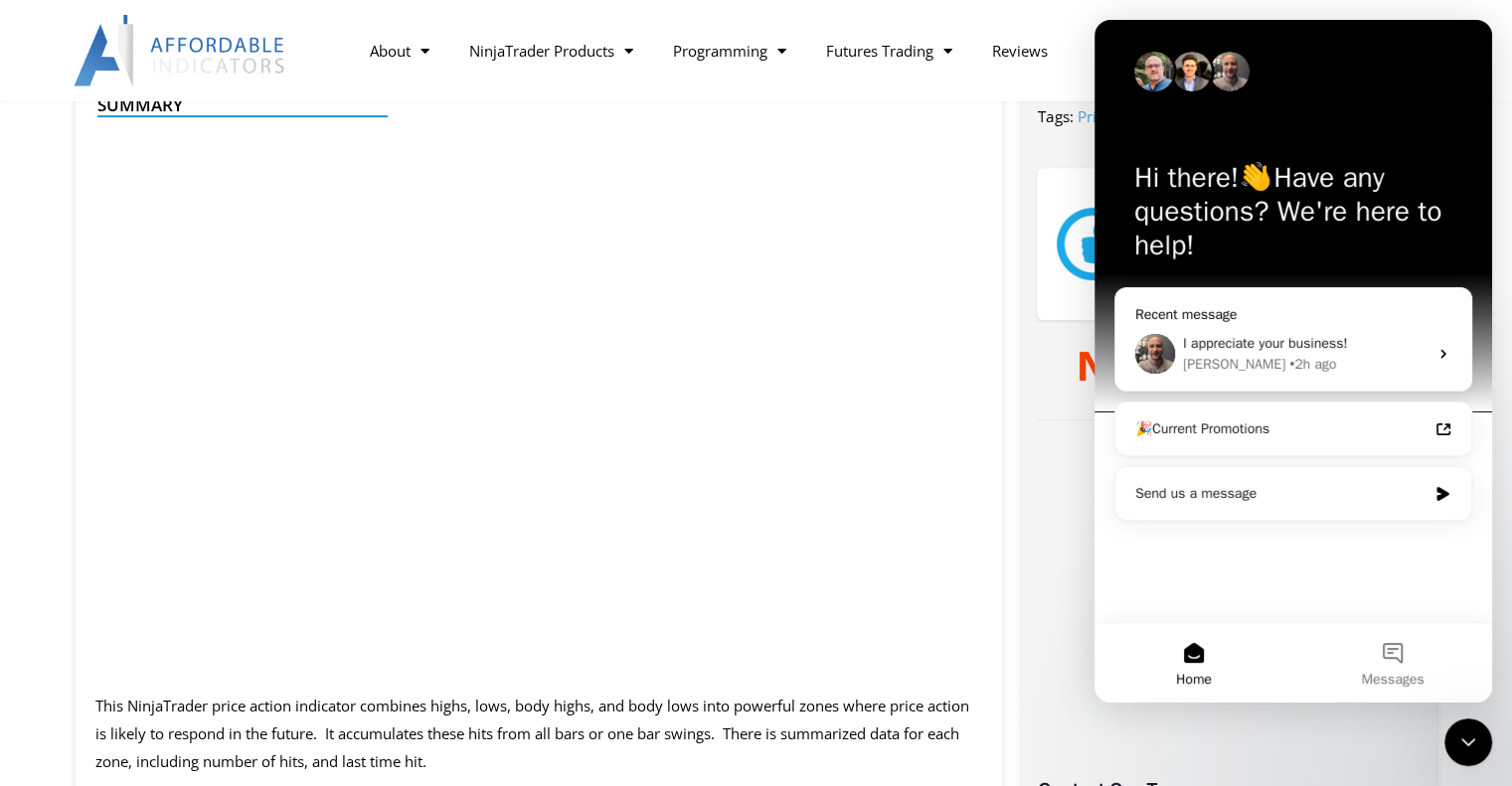 click on "Joel •  2h ago" at bounding box center (1305, 364) 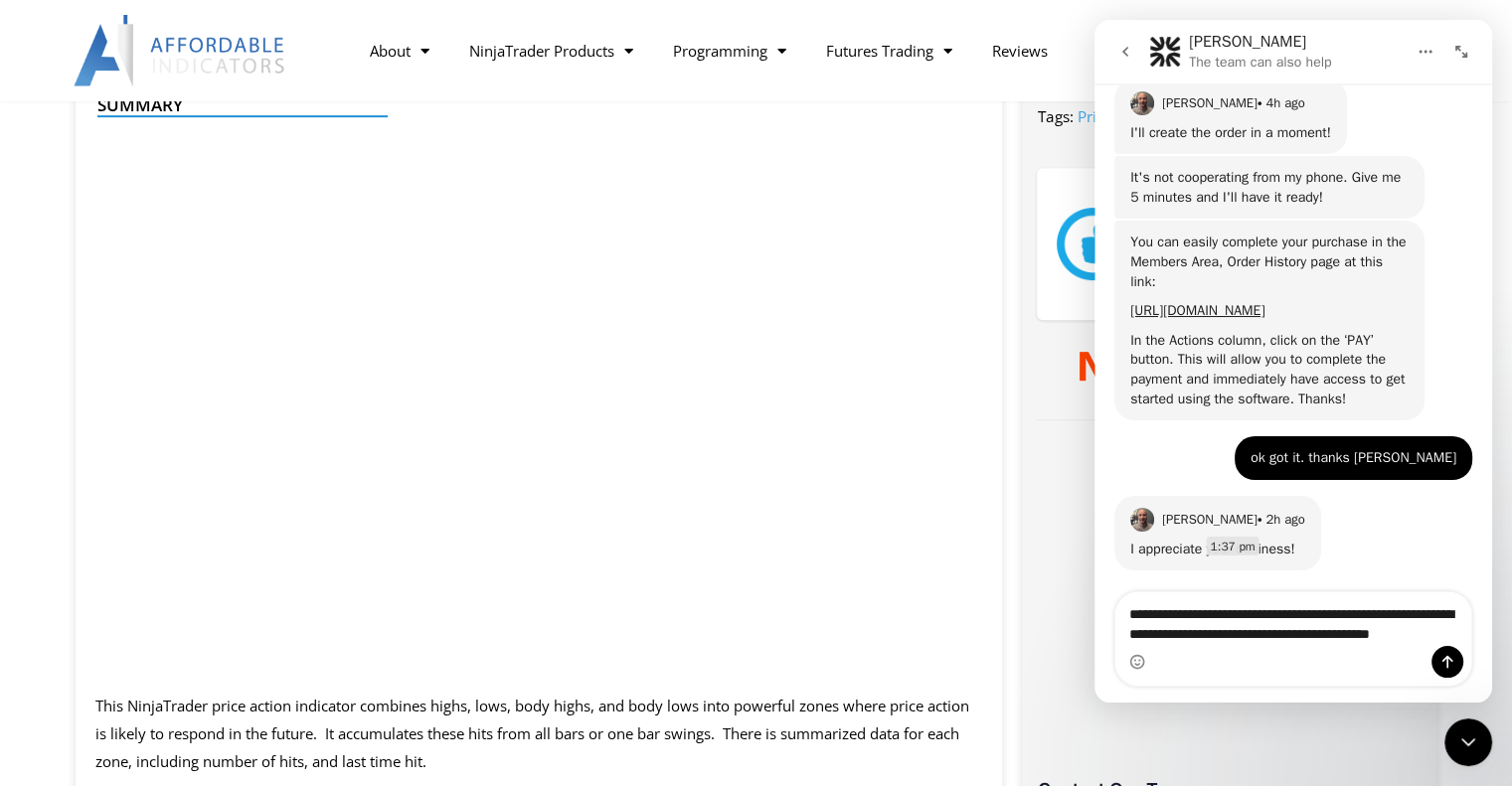 scroll, scrollTop: 1347, scrollLeft: 0, axis: vertical 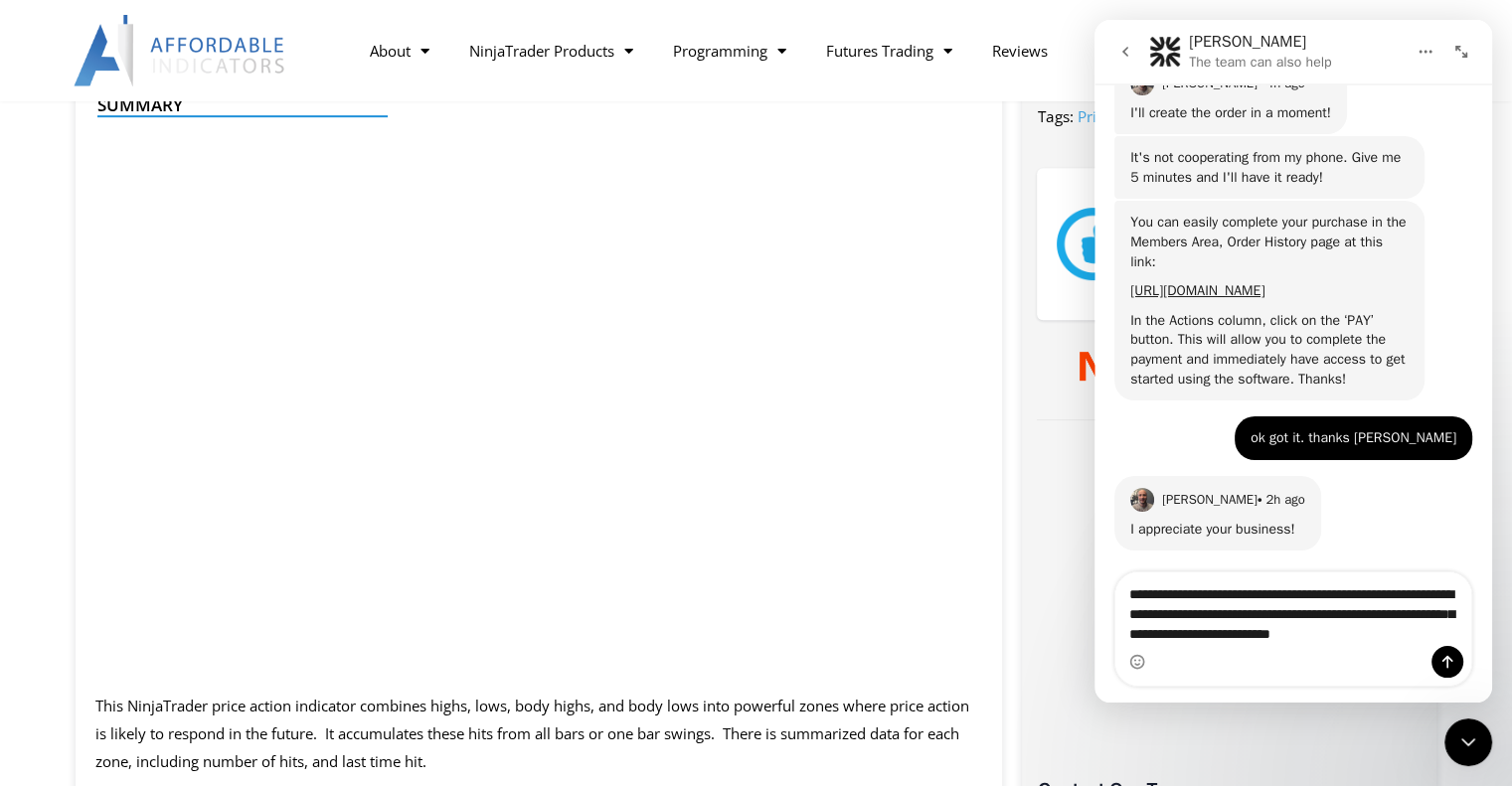 type on "**********" 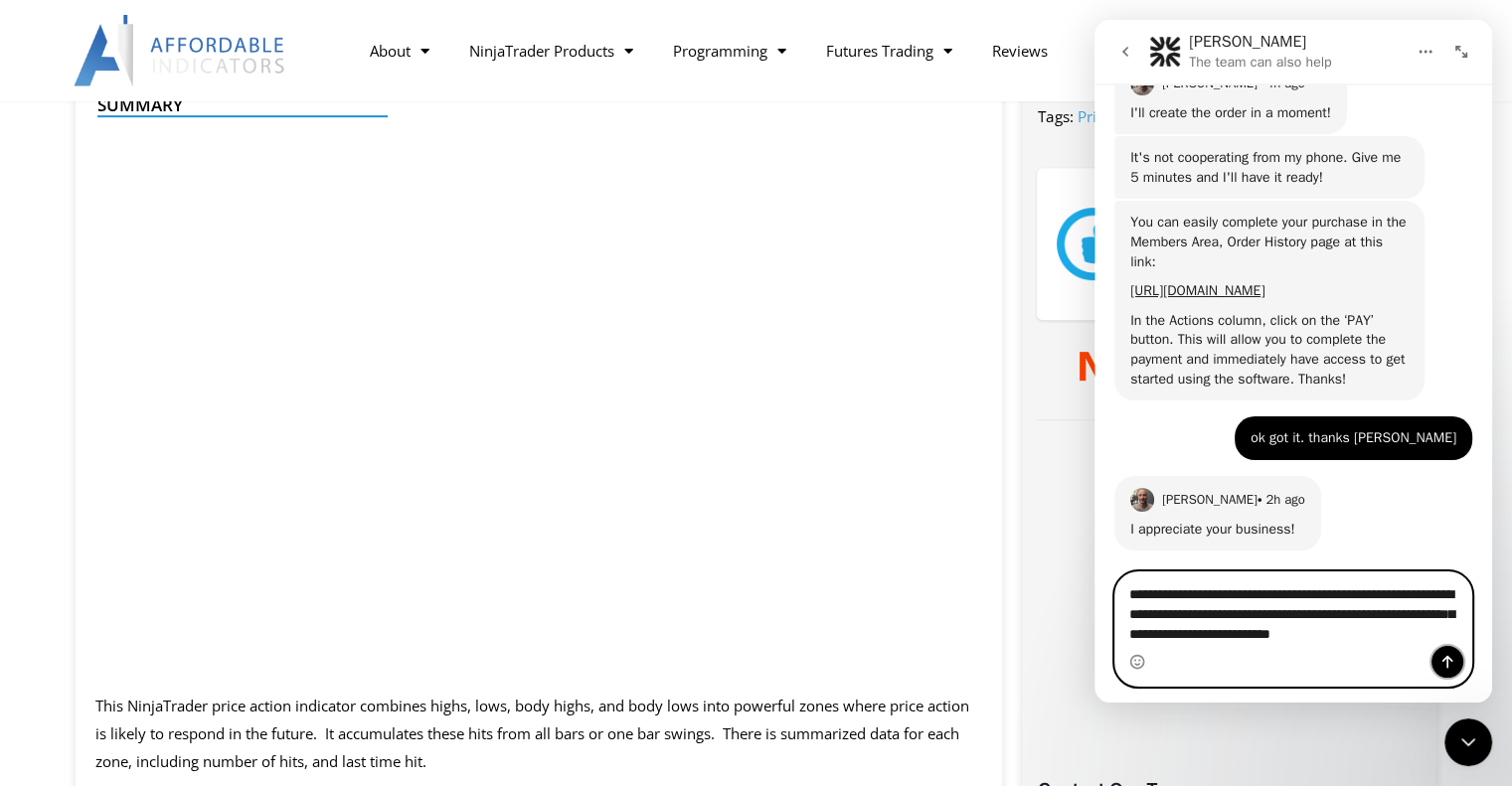 click 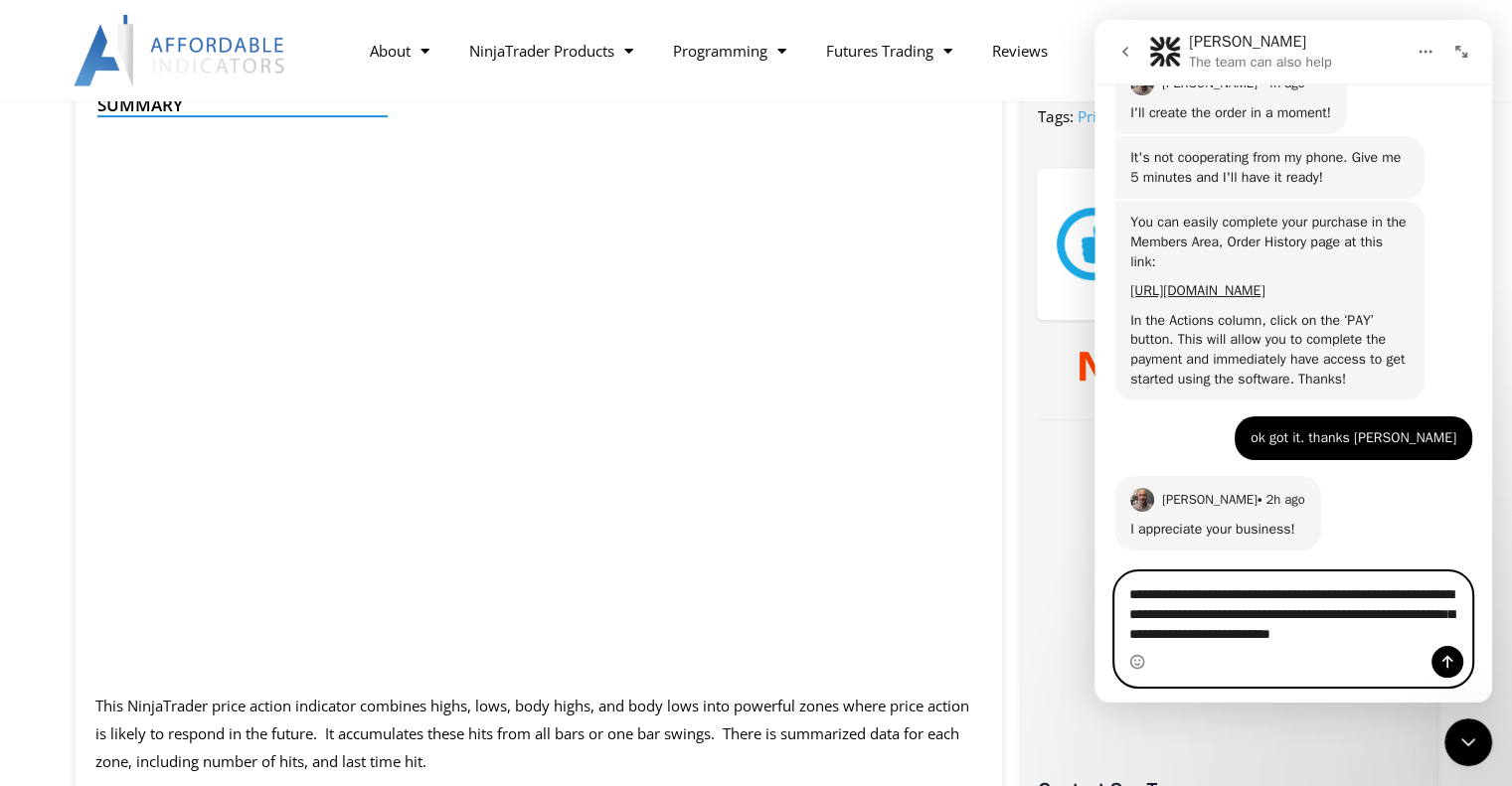 type 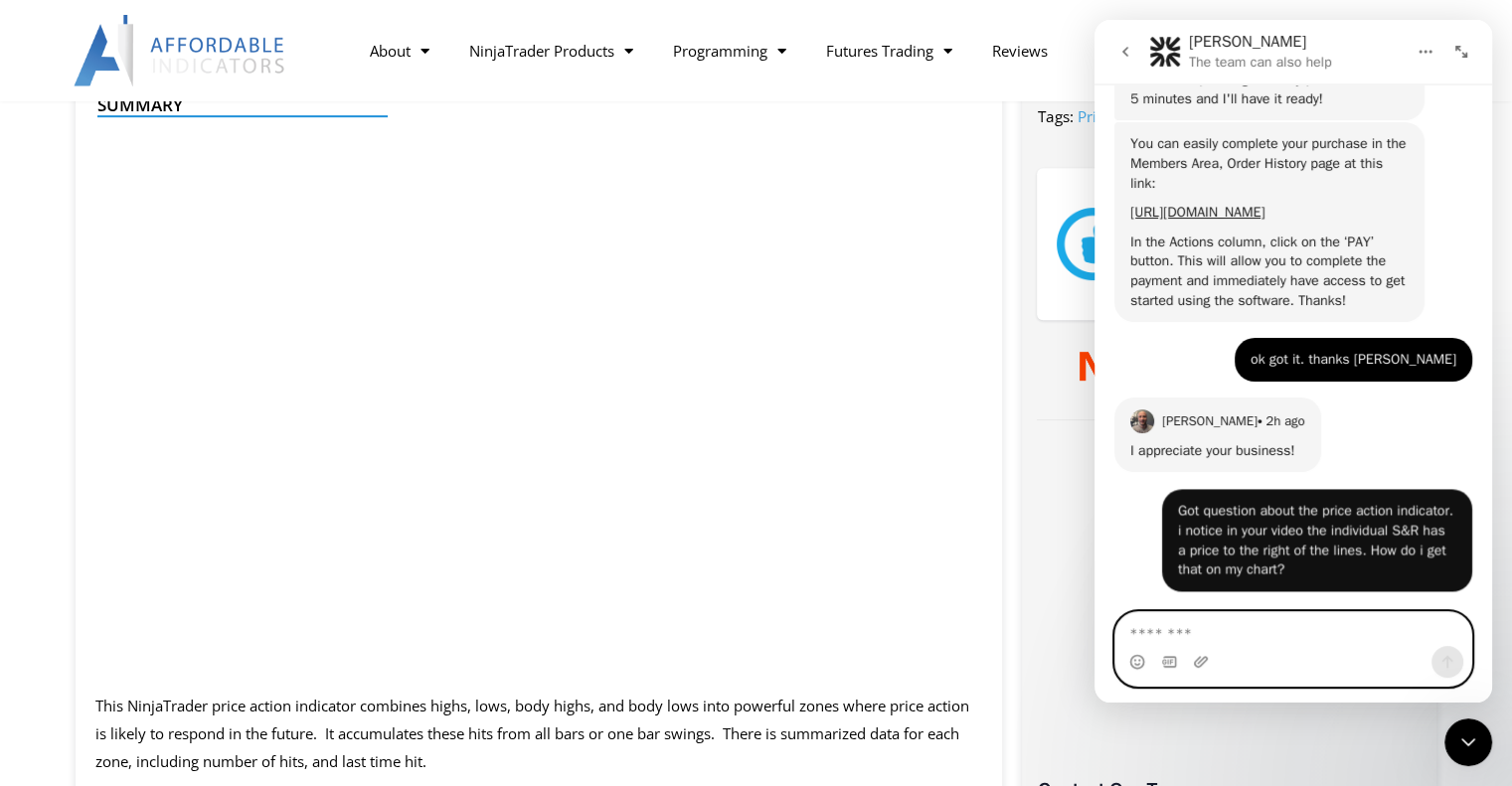scroll, scrollTop: 1426, scrollLeft: 0, axis: vertical 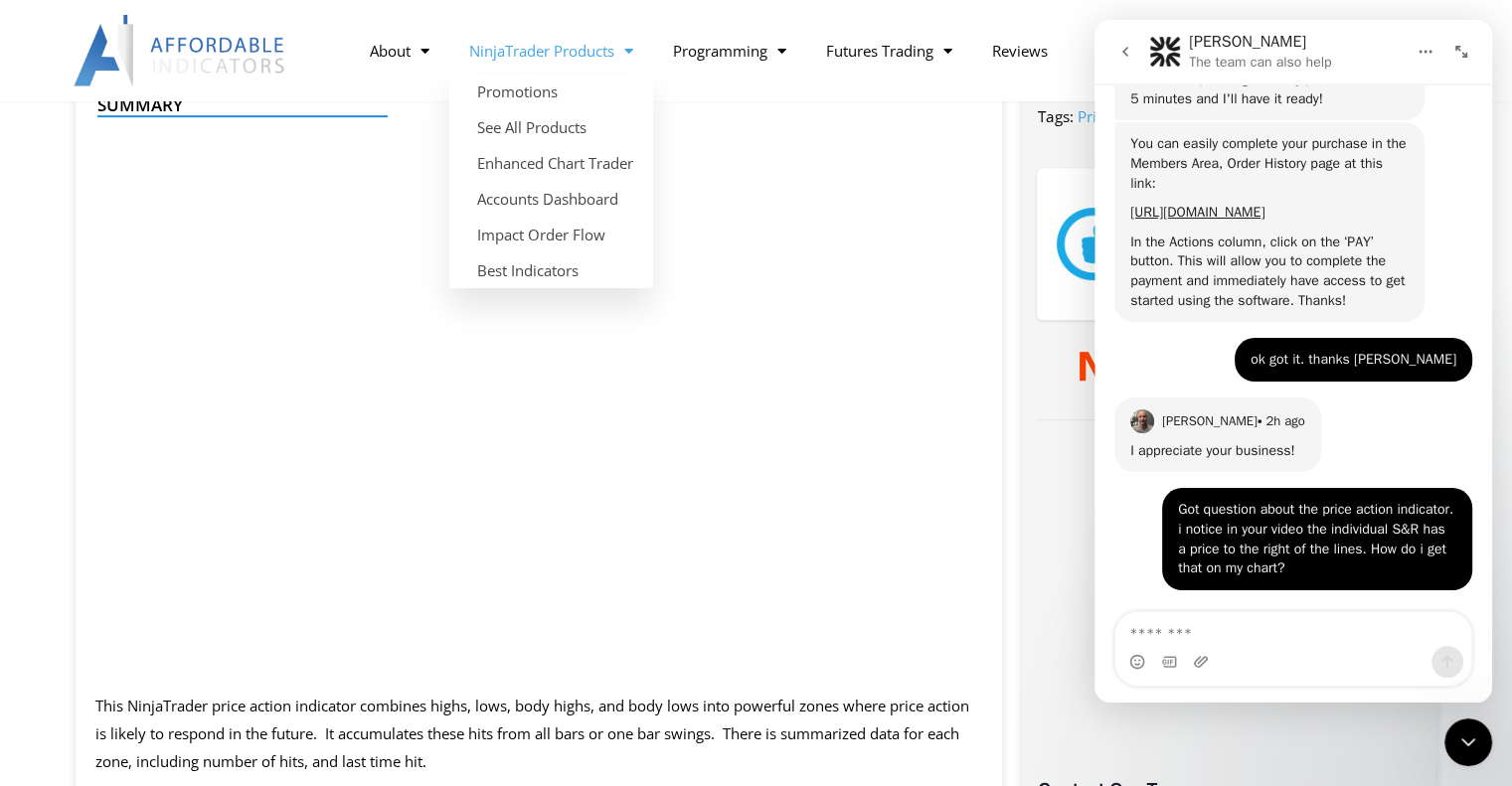 click on "NinjaTrader Products" 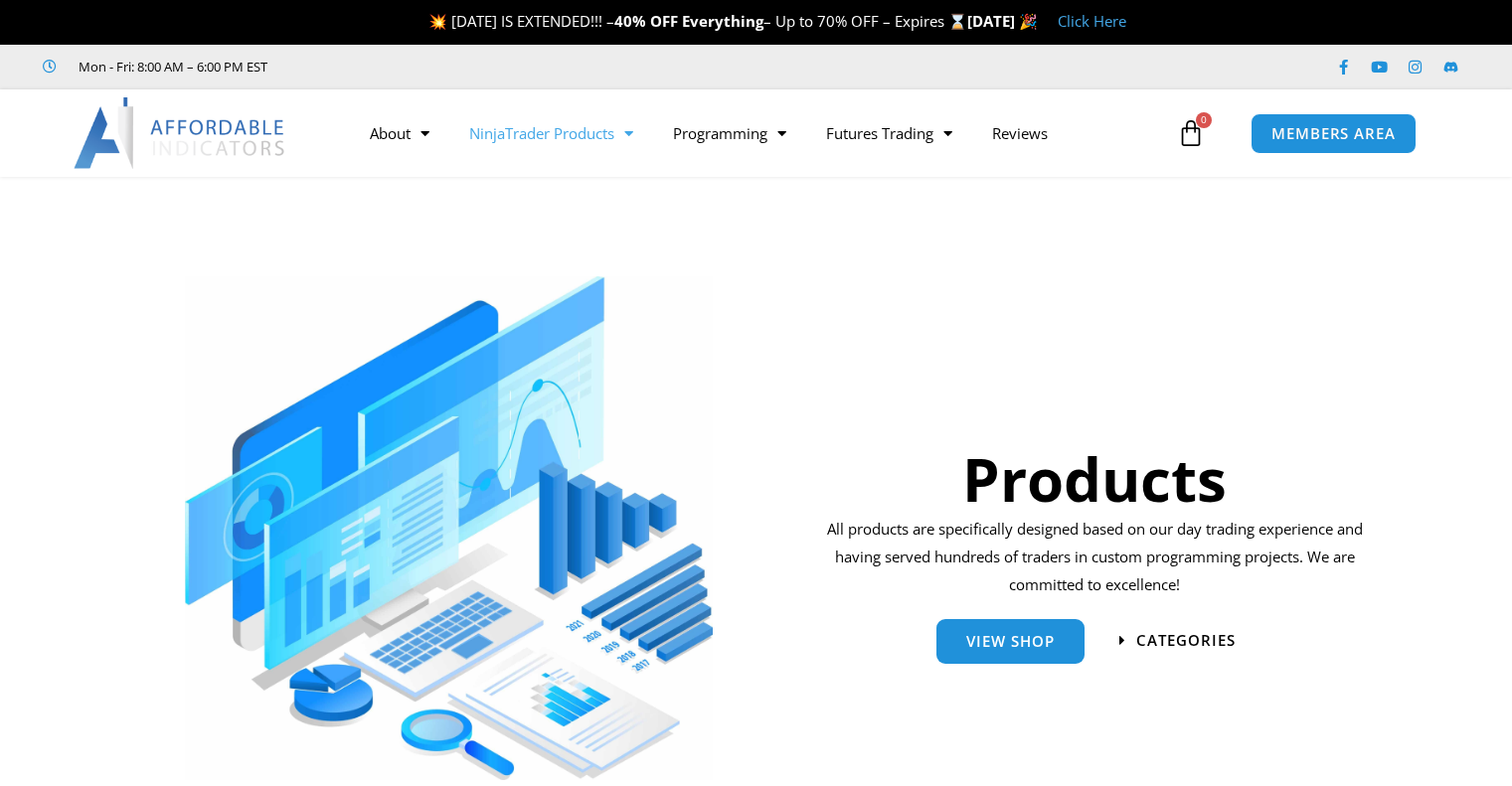 scroll, scrollTop: 0, scrollLeft: 0, axis: both 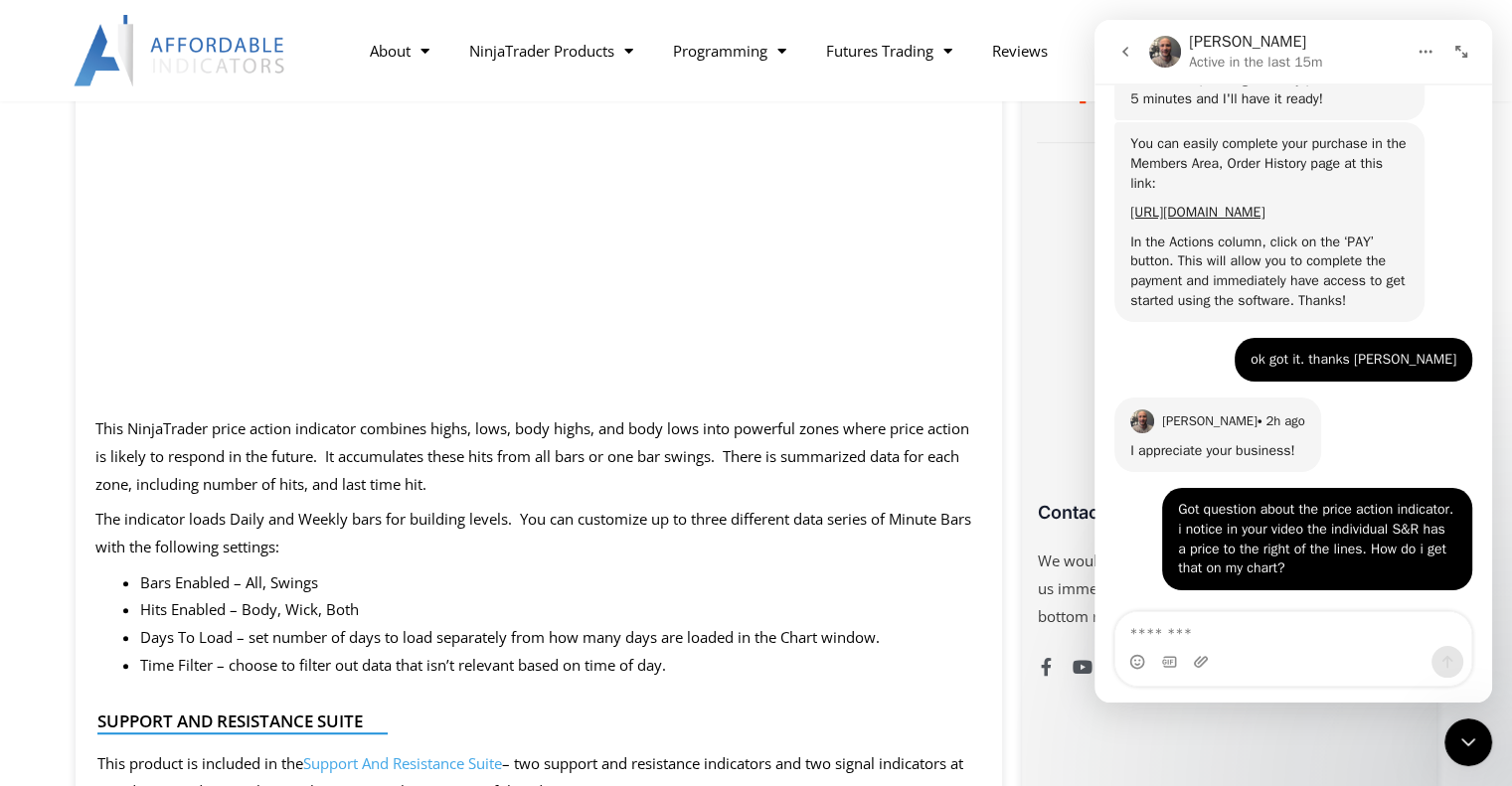 click 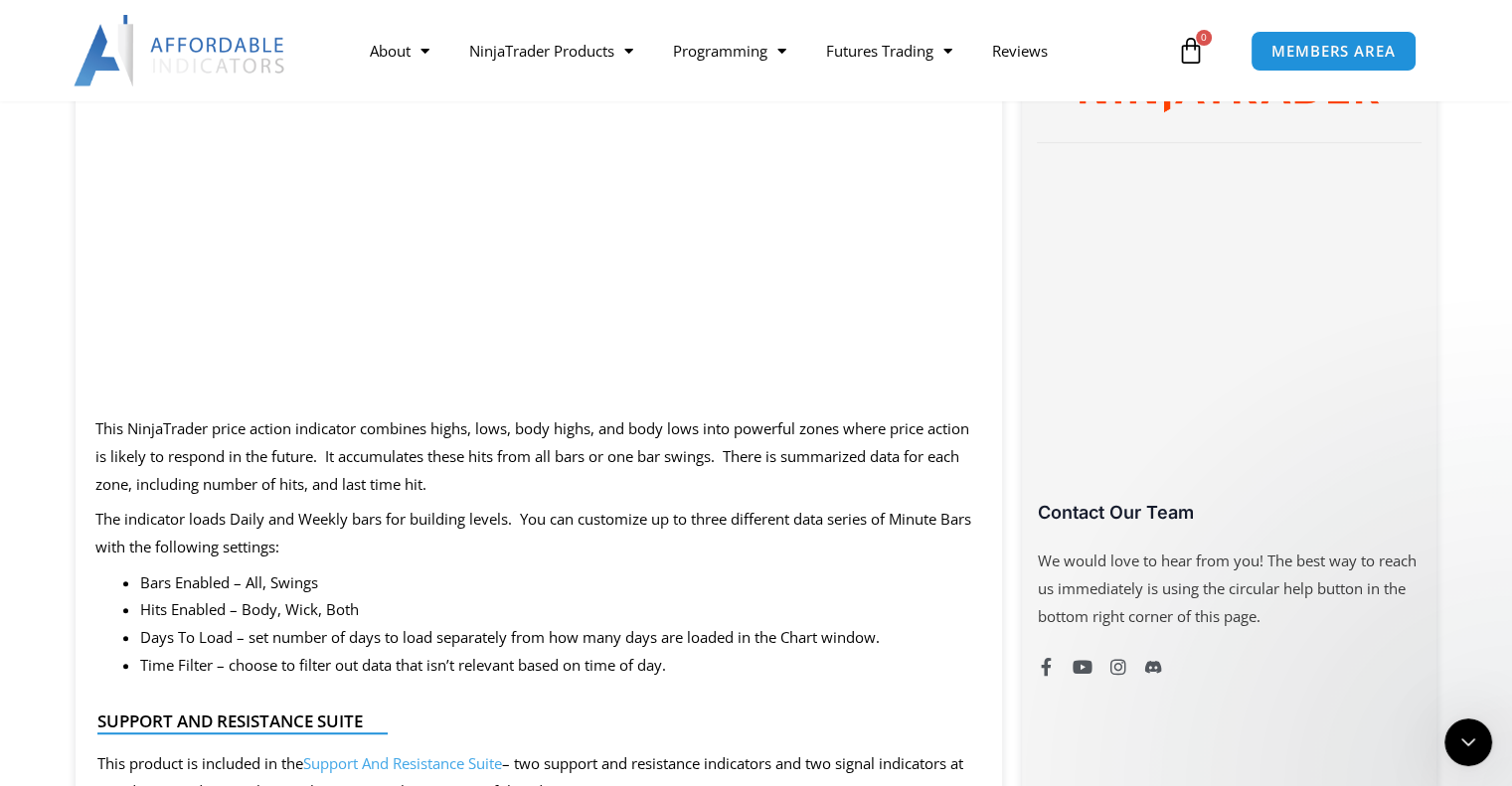 scroll, scrollTop: 0, scrollLeft: 0, axis: both 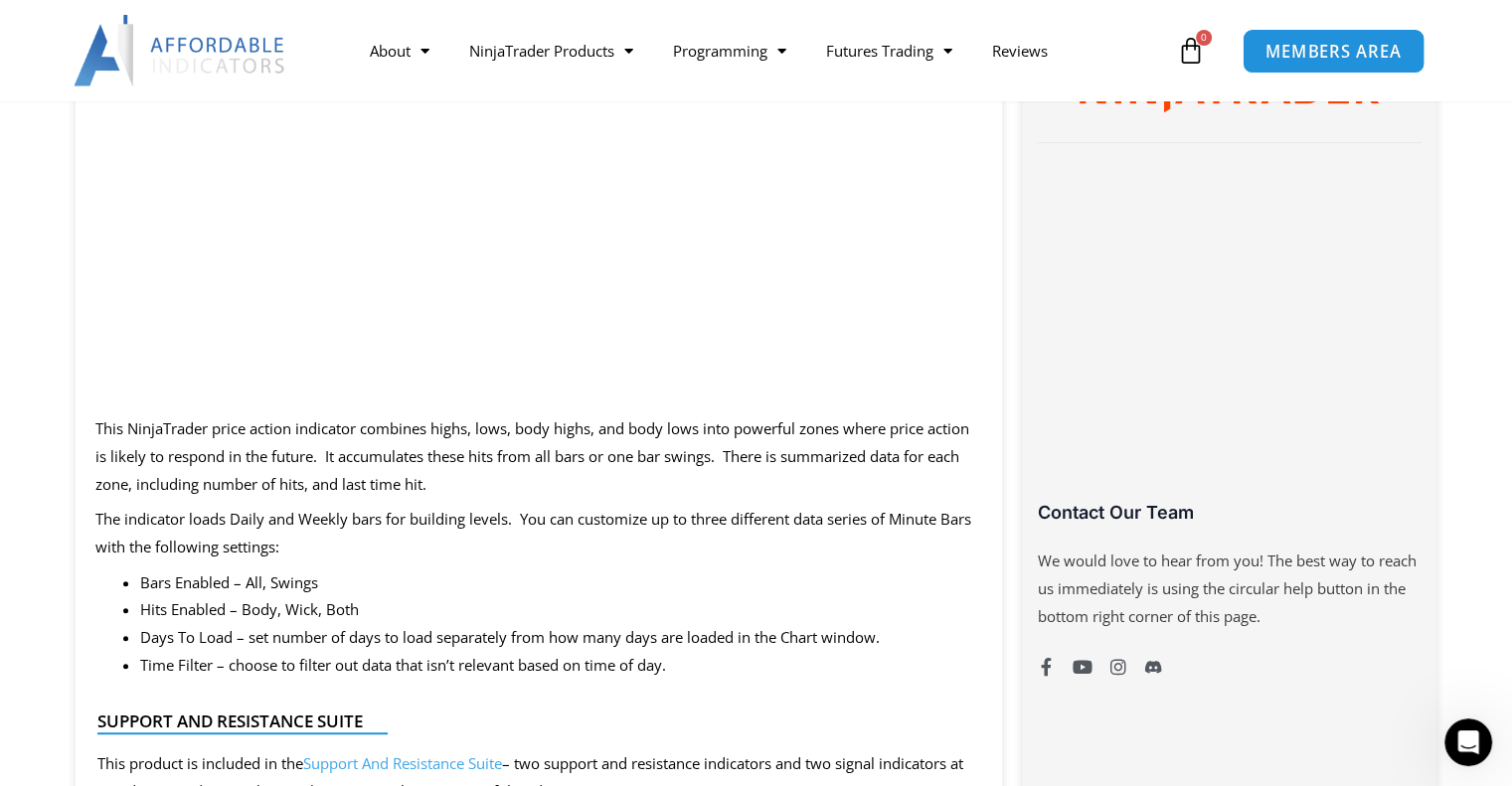 click on "MEMBERS AREA" at bounding box center [1333, 51] 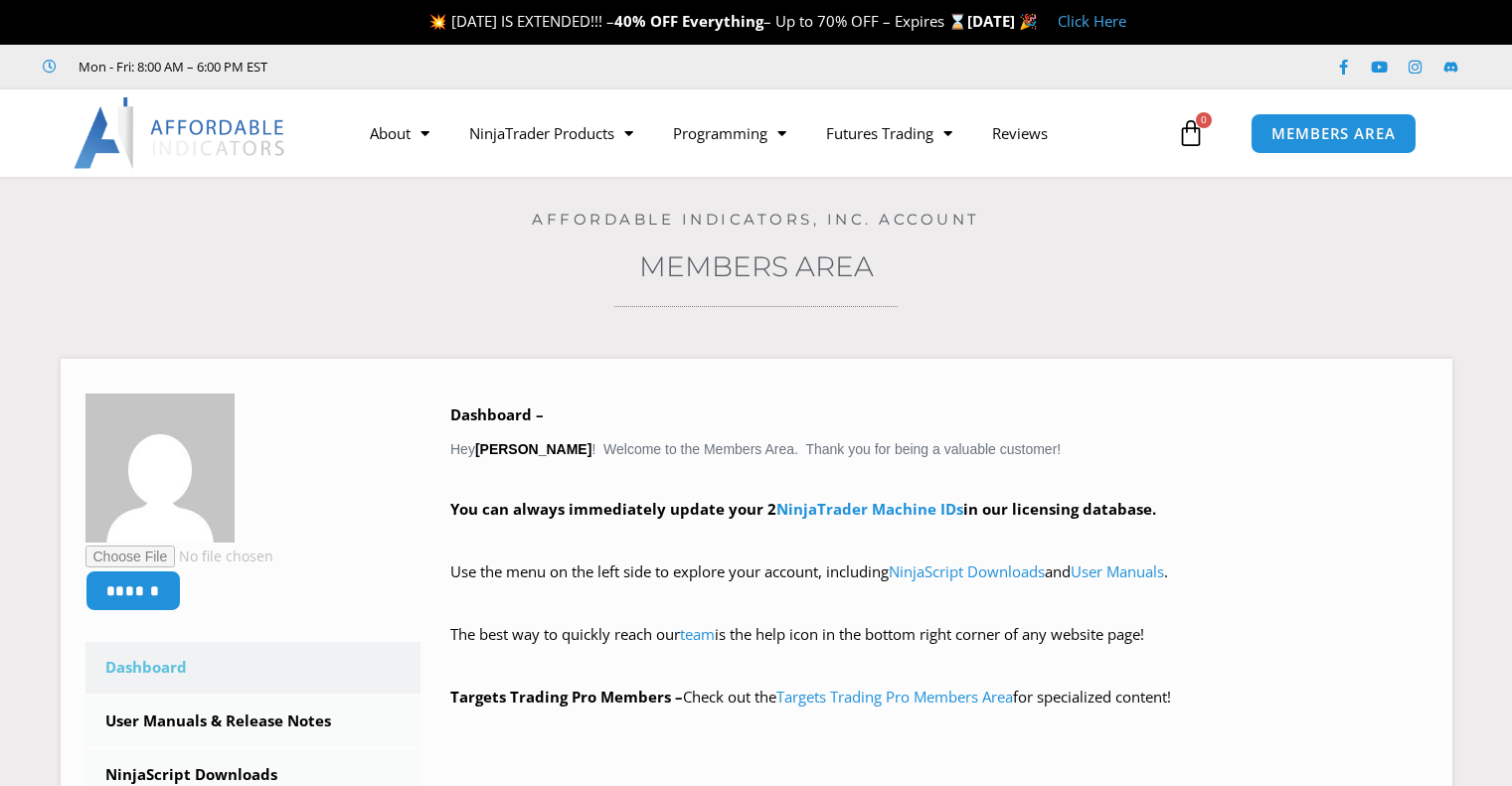 scroll, scrollTop: 0, scrollLeft: 0, axis: both 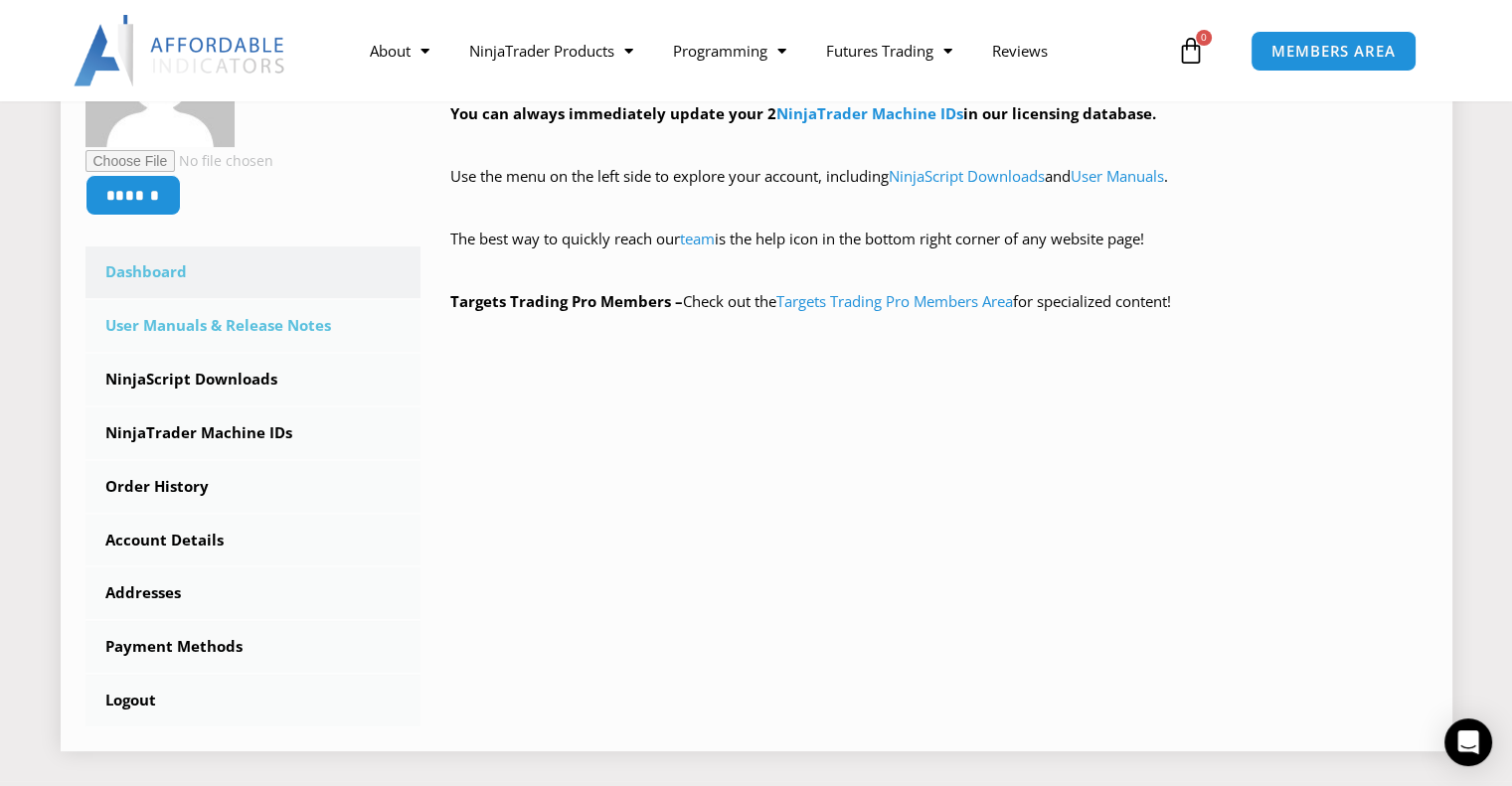 click on "User Manuals & Release Notes" at bounding box center [253, 326] 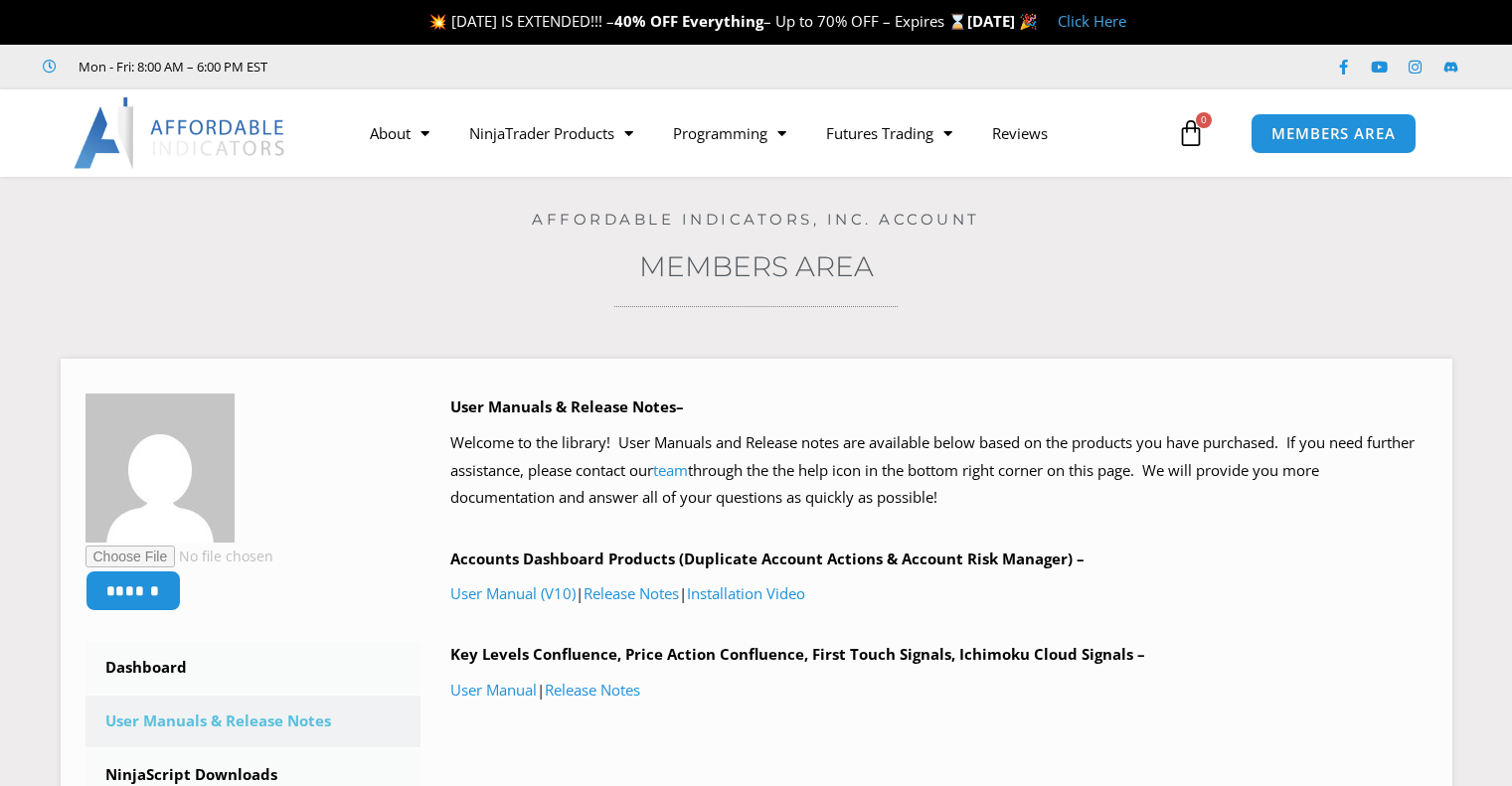 scroll, scrollTop: 0, scrollLeft: 0, axis: both 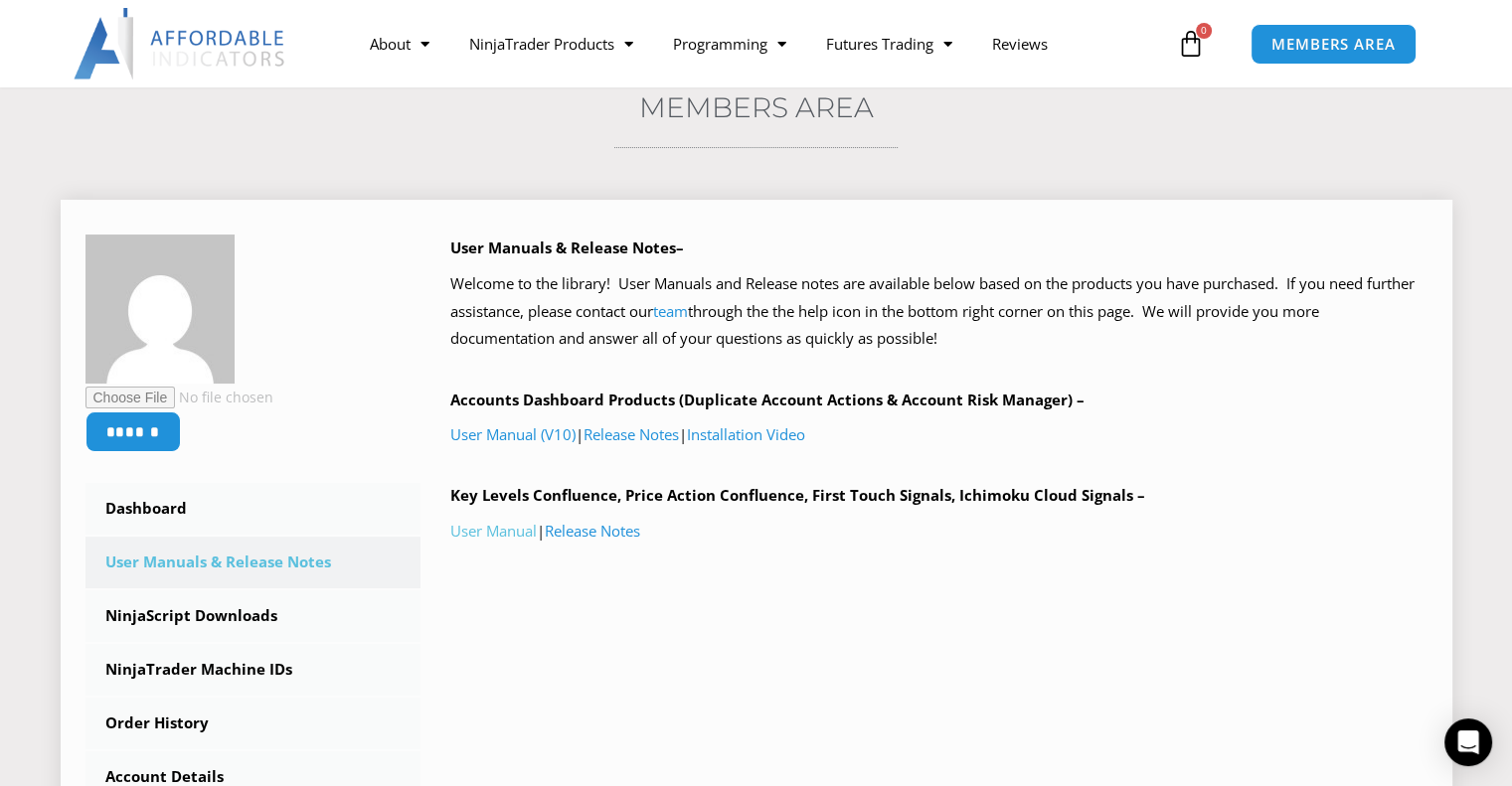 click on "User Manual" at bounding box center (493, 531) 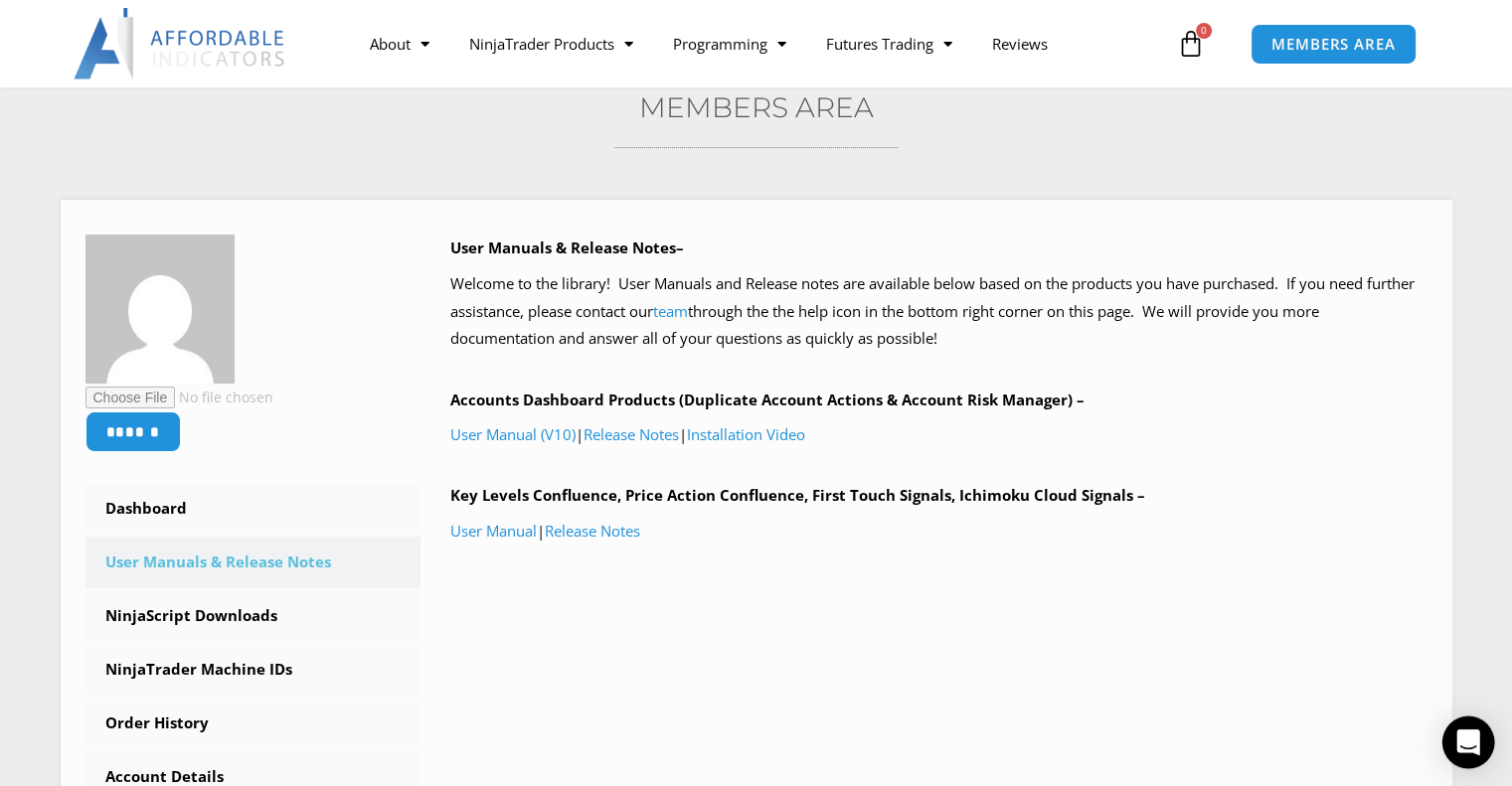 click 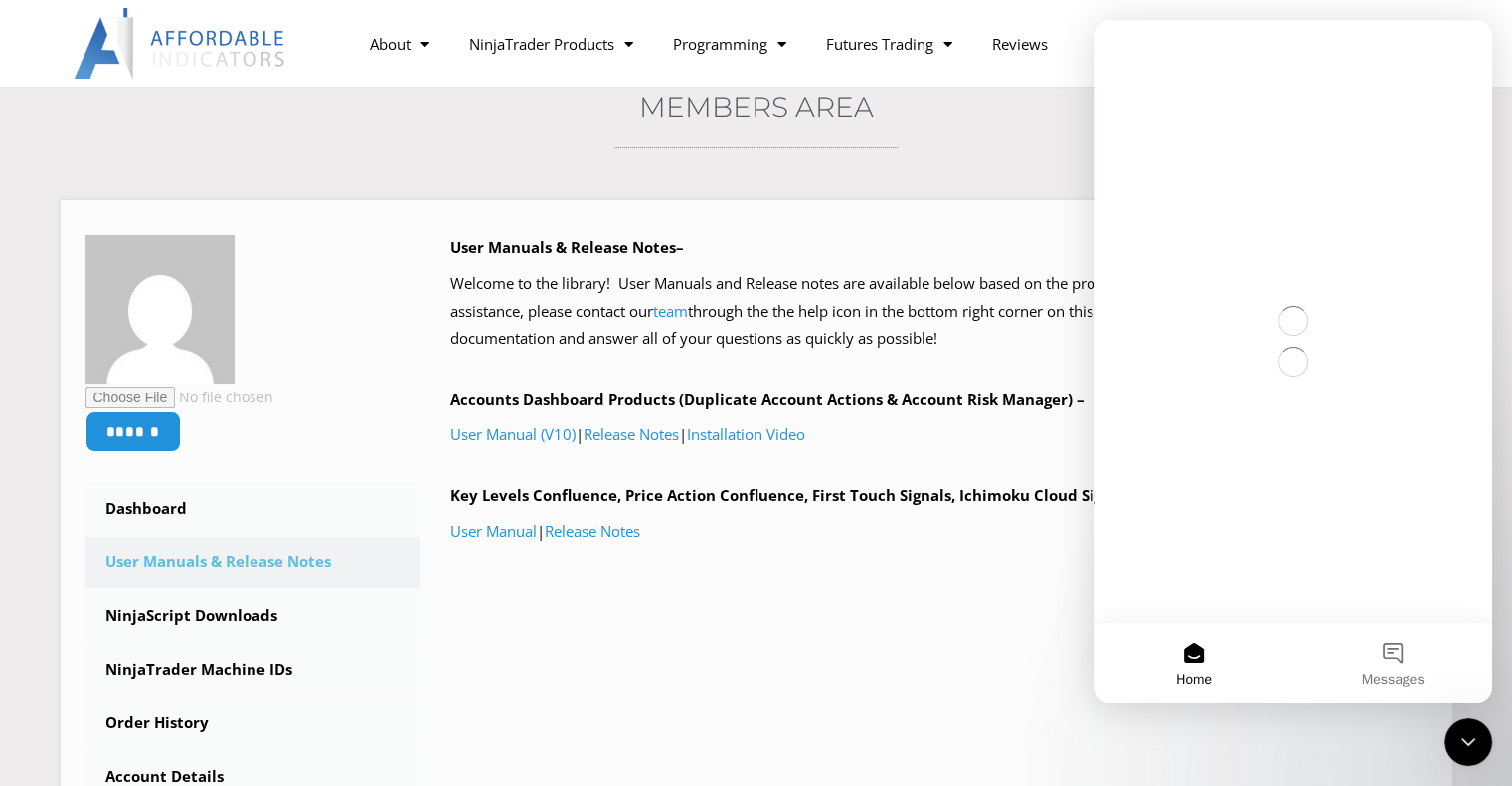 scroll, scrollTop: 0, scrollLeft: 0, axis: both 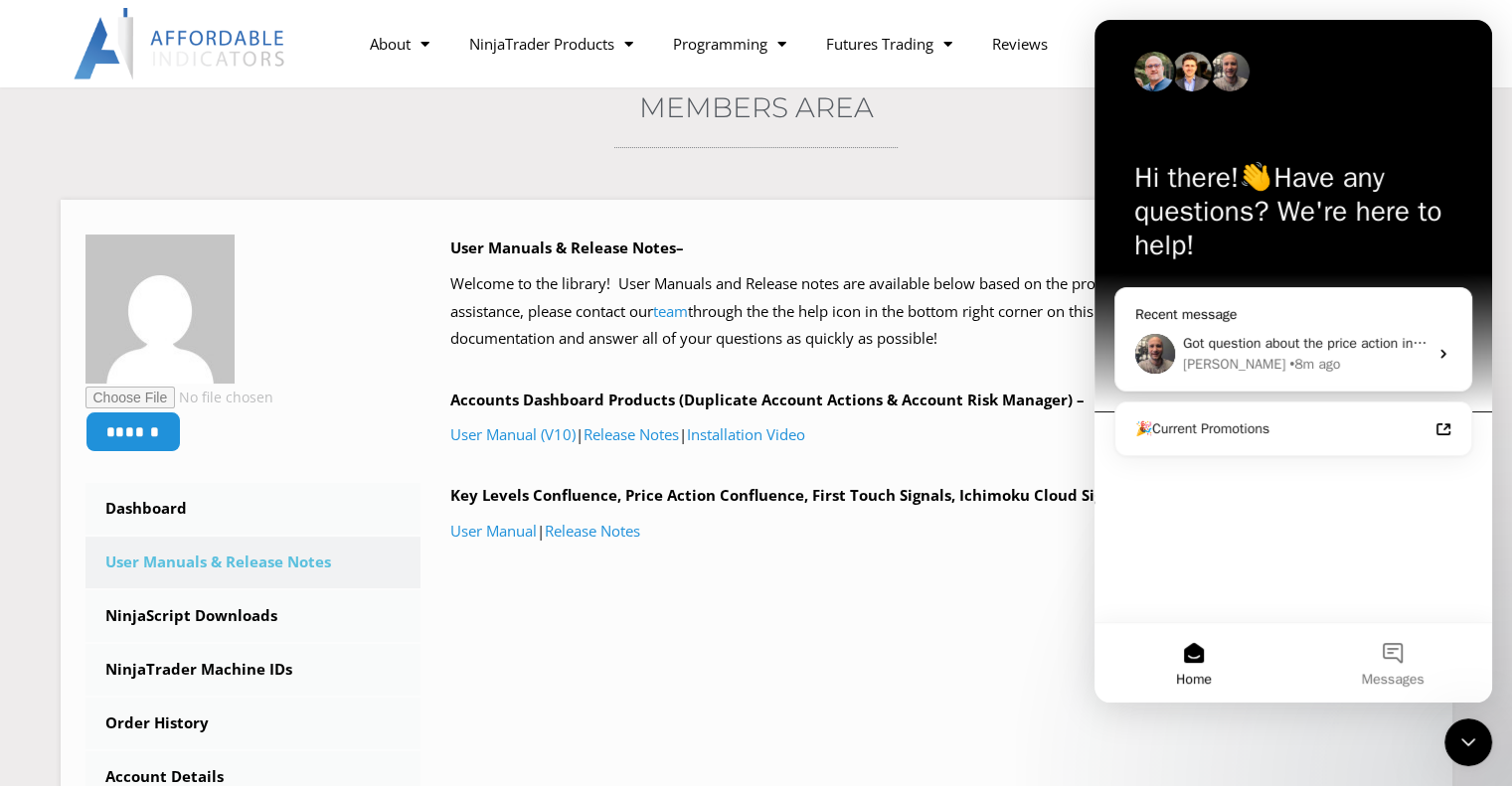 click on "Got question about the price action indicator. i notice in your video the individual S&R has a price to the right of the lines. How do i get that on my chart?" at bounding box center (1647, 343) 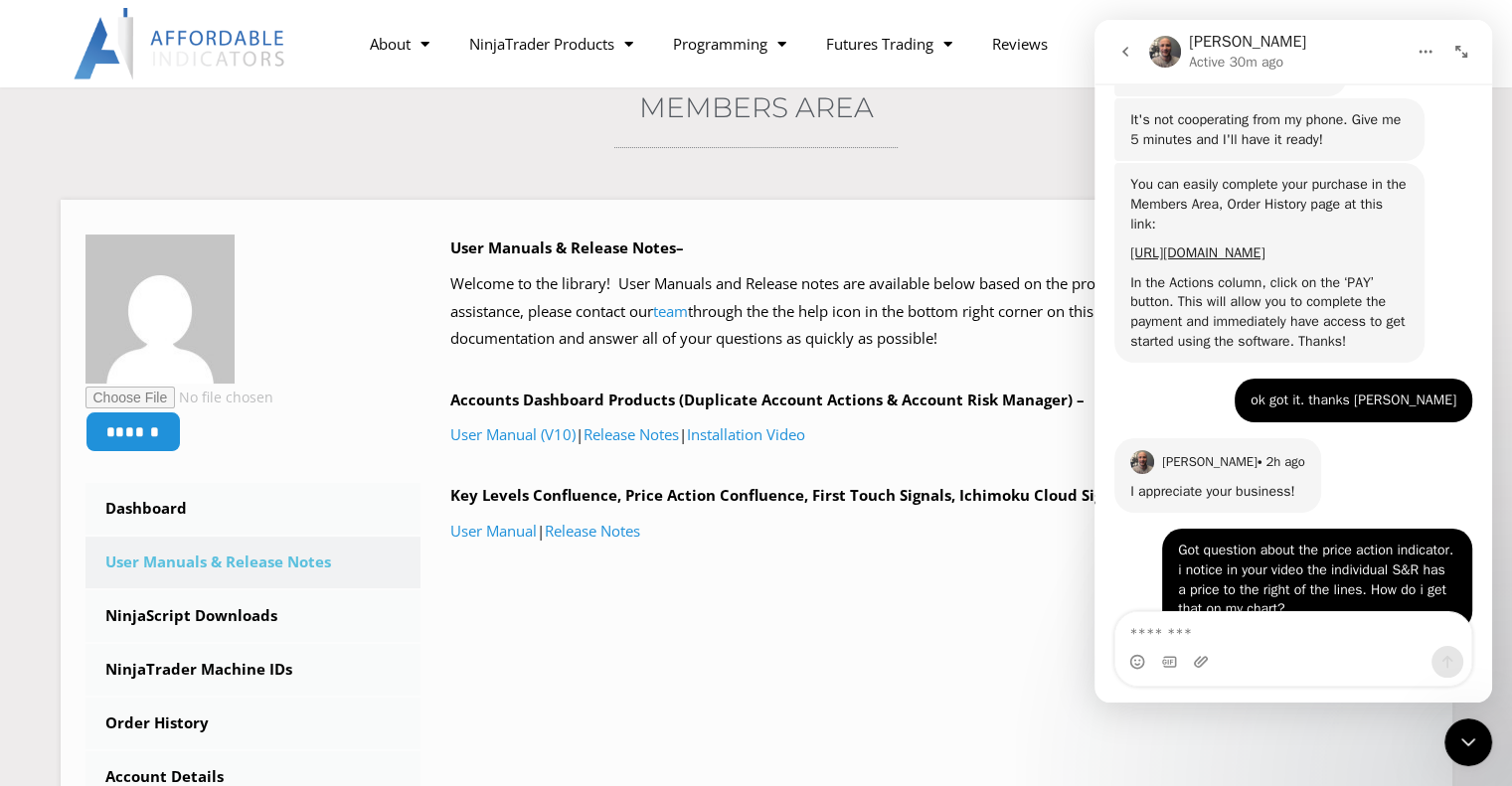 scroll, scrollTop: 1426, scrollLeft: 0, axis: vertical 